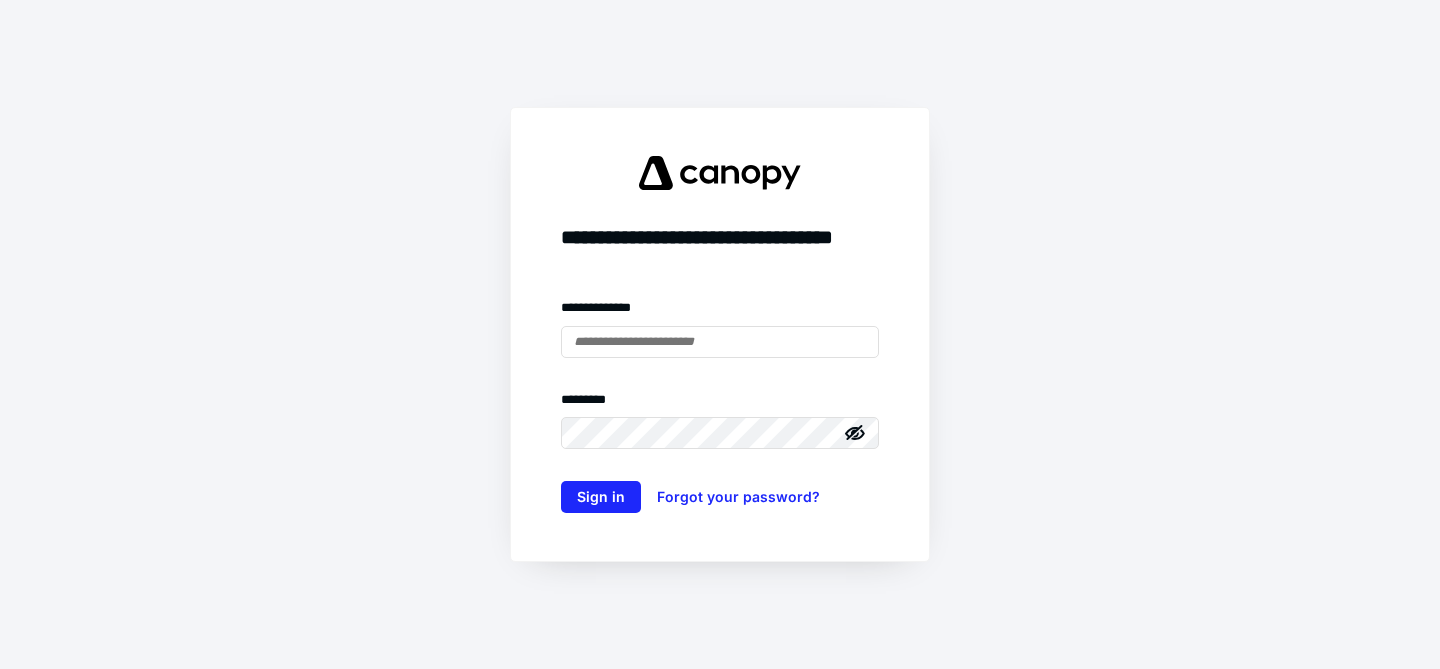 scroll, scrollTop: 0, scrollLeft: 0, axis: both 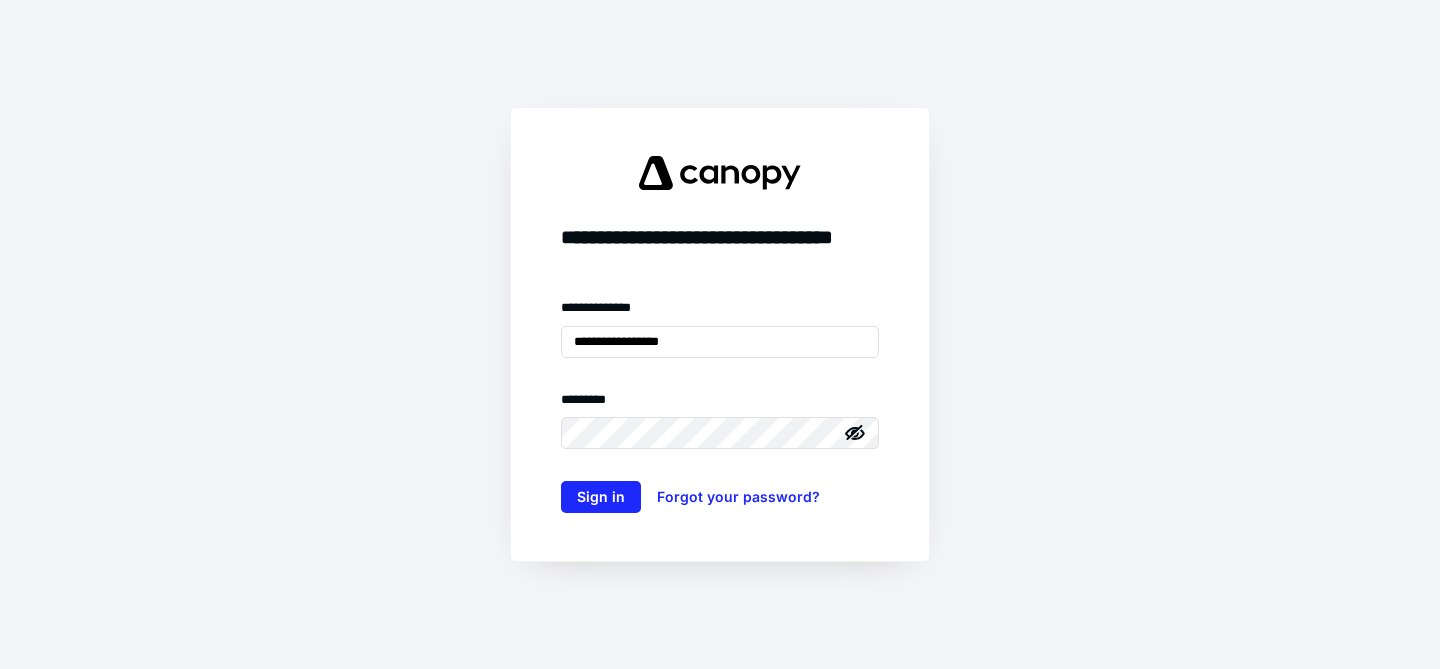 type on "**********" 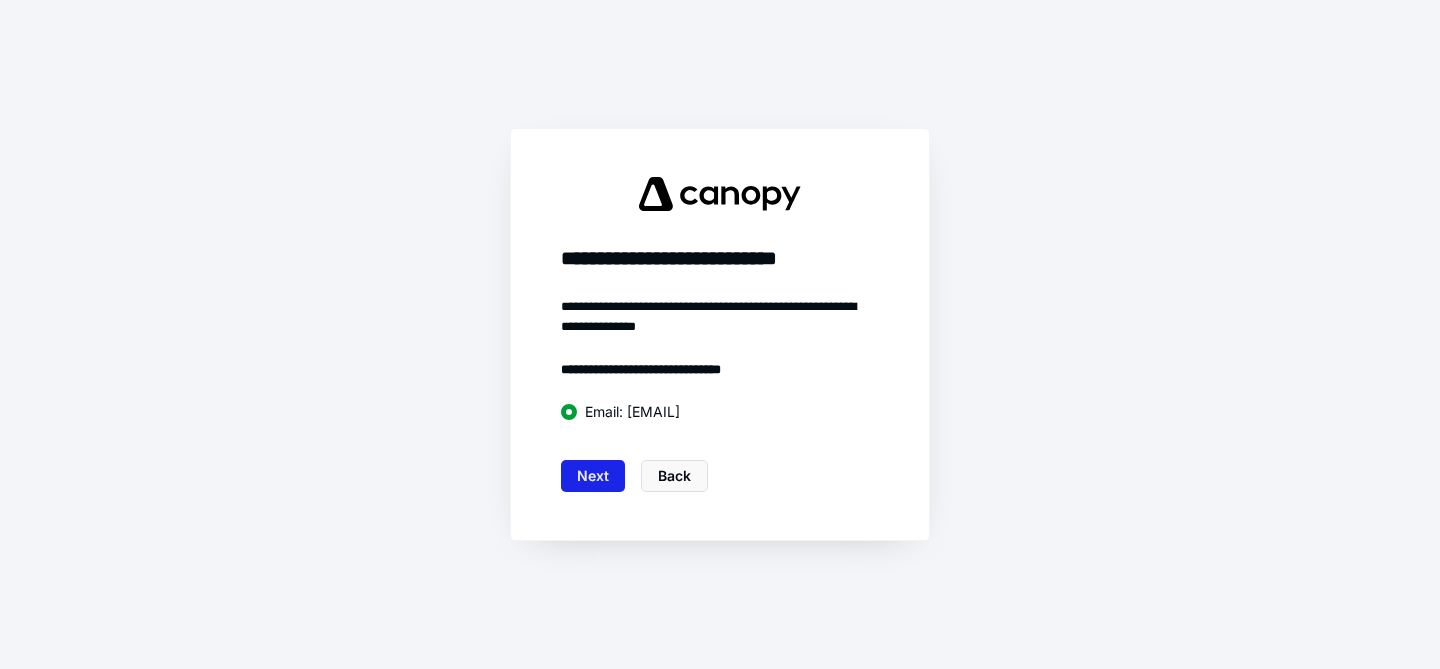 click on "Next" at bounding box center [593, 476] 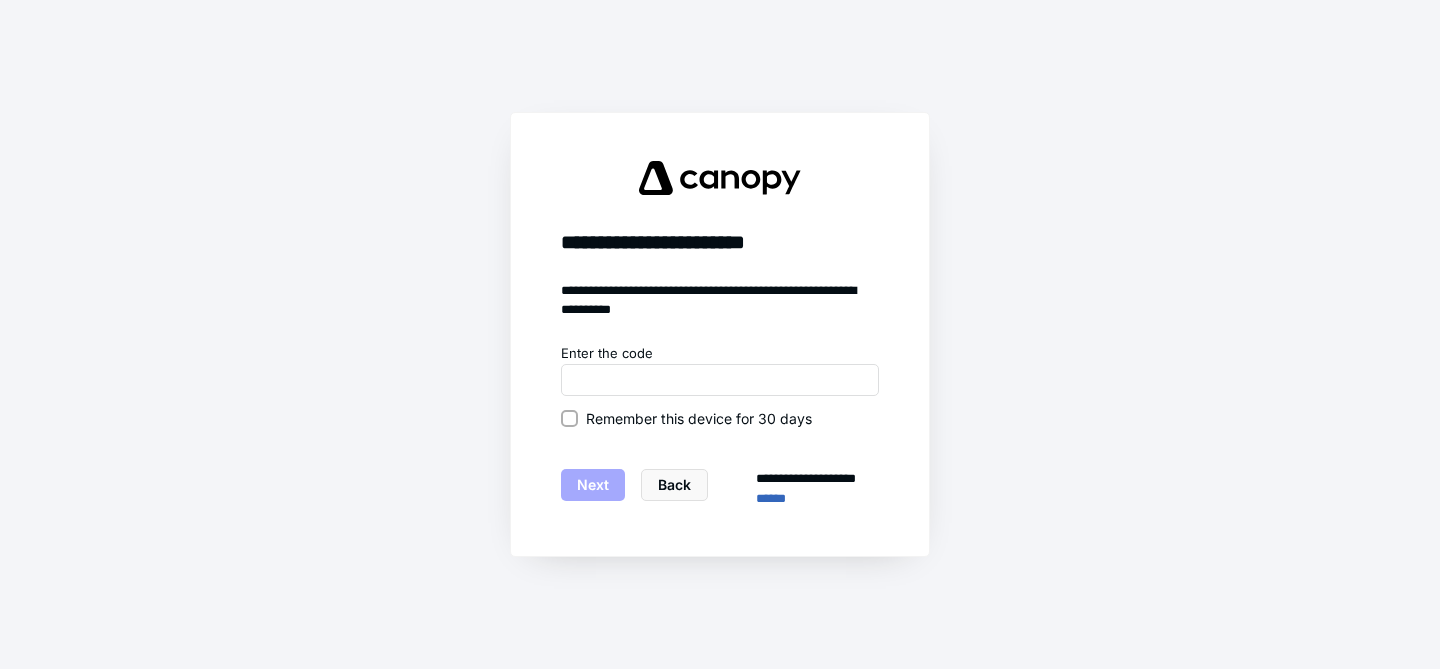 click on "Remember this device for 30 days" at bounding box center [699, 418] 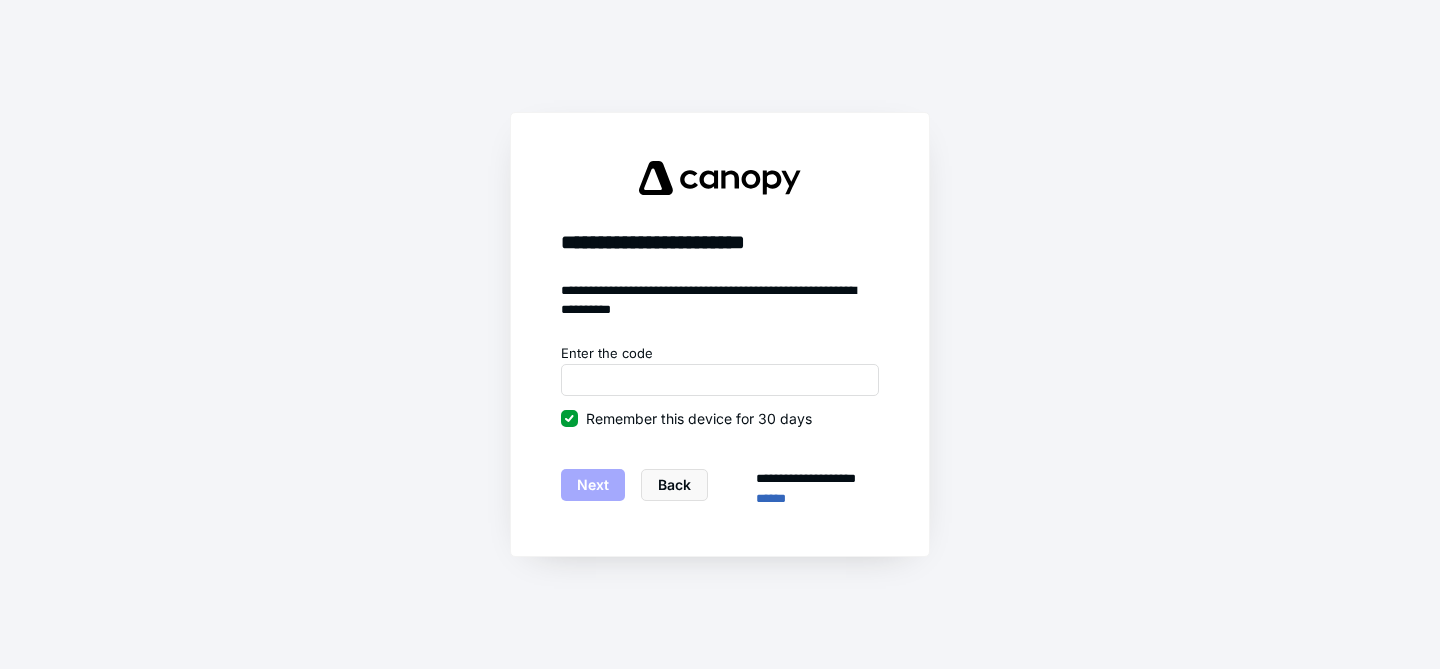 click on "**********" at bounding box center (720, 426) 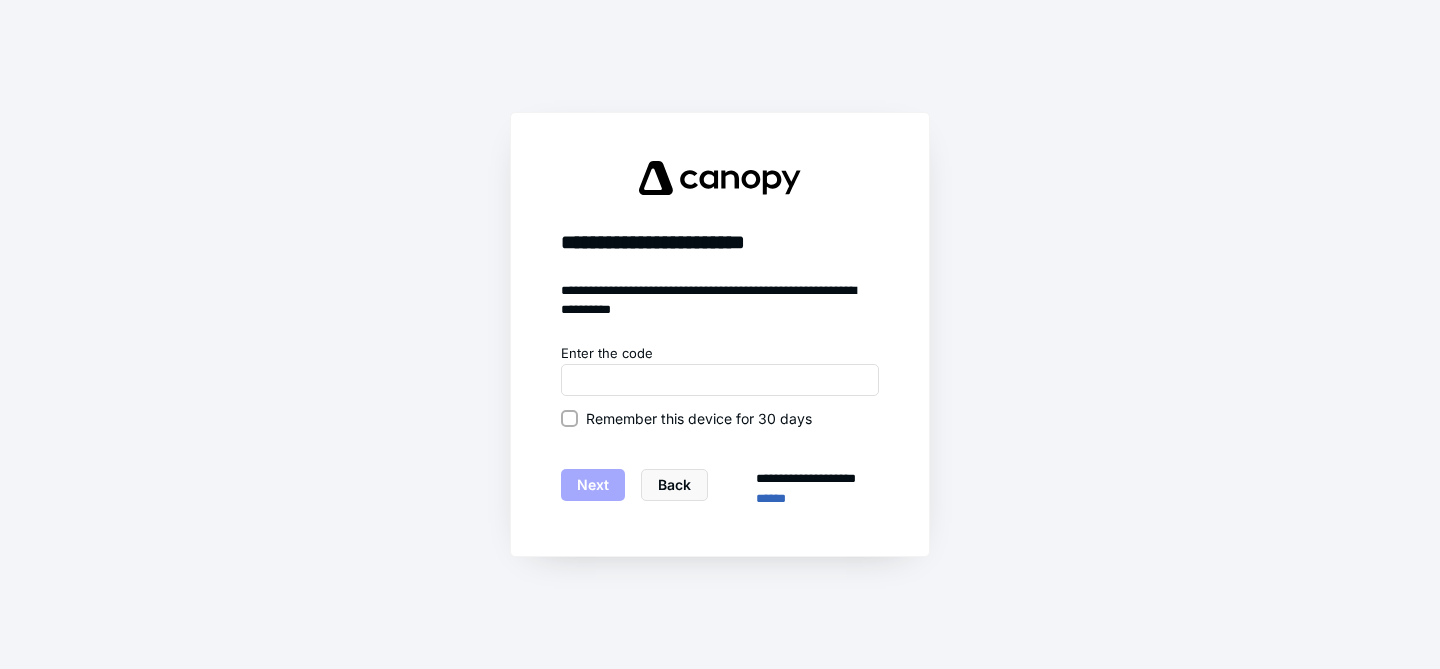 click on "Remember this device for 30 days" at bounding box center (569, 418) 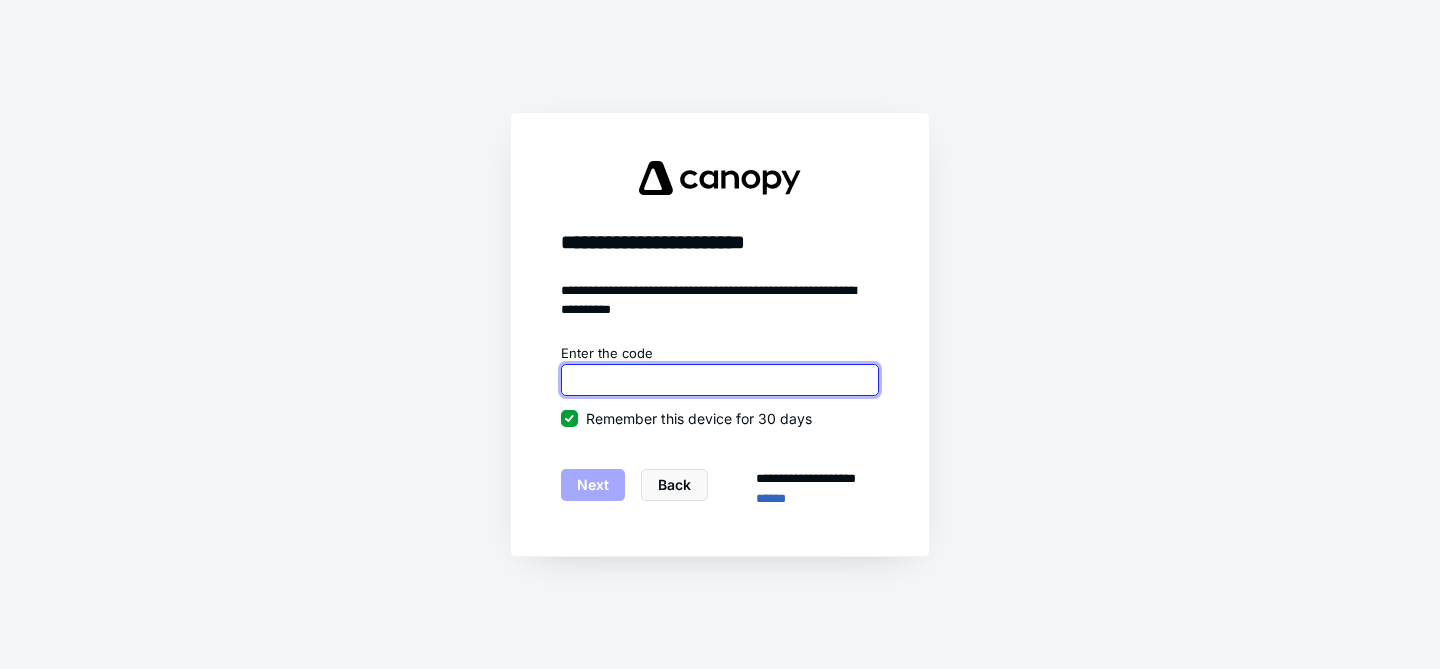click at bounding box center [720, 380] 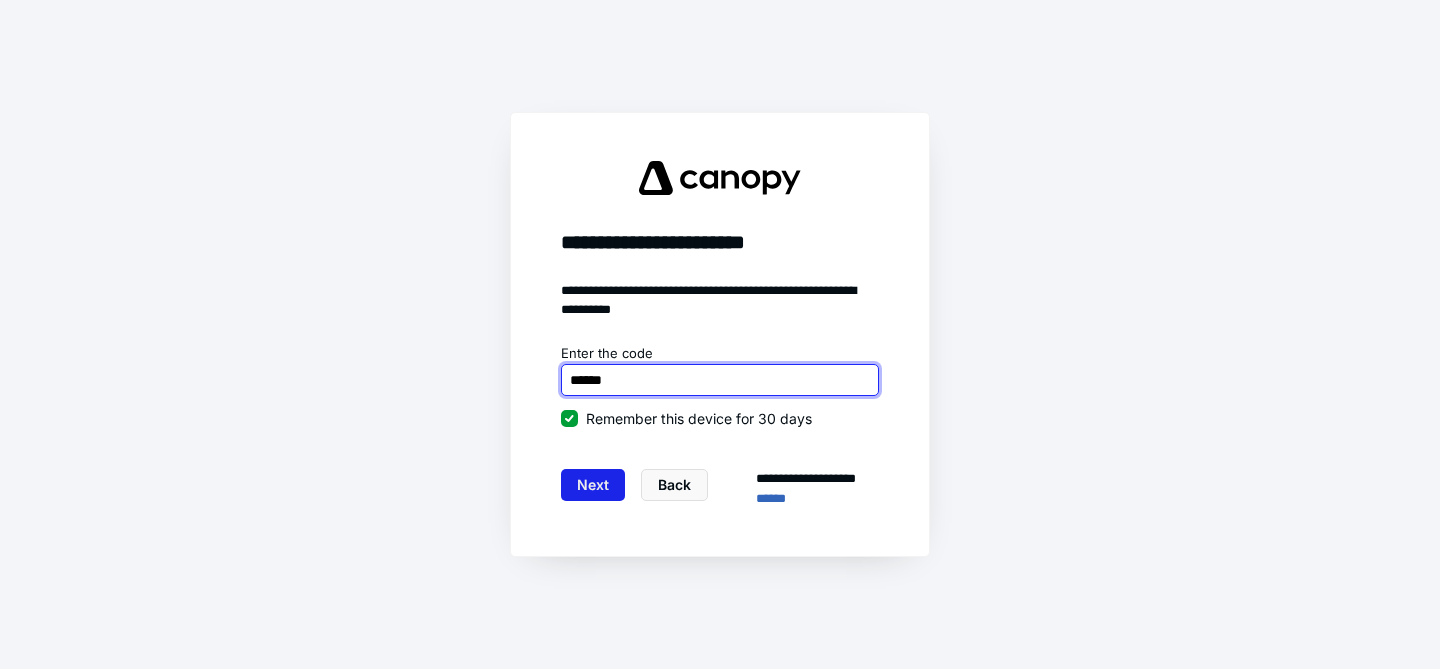 type on "******" 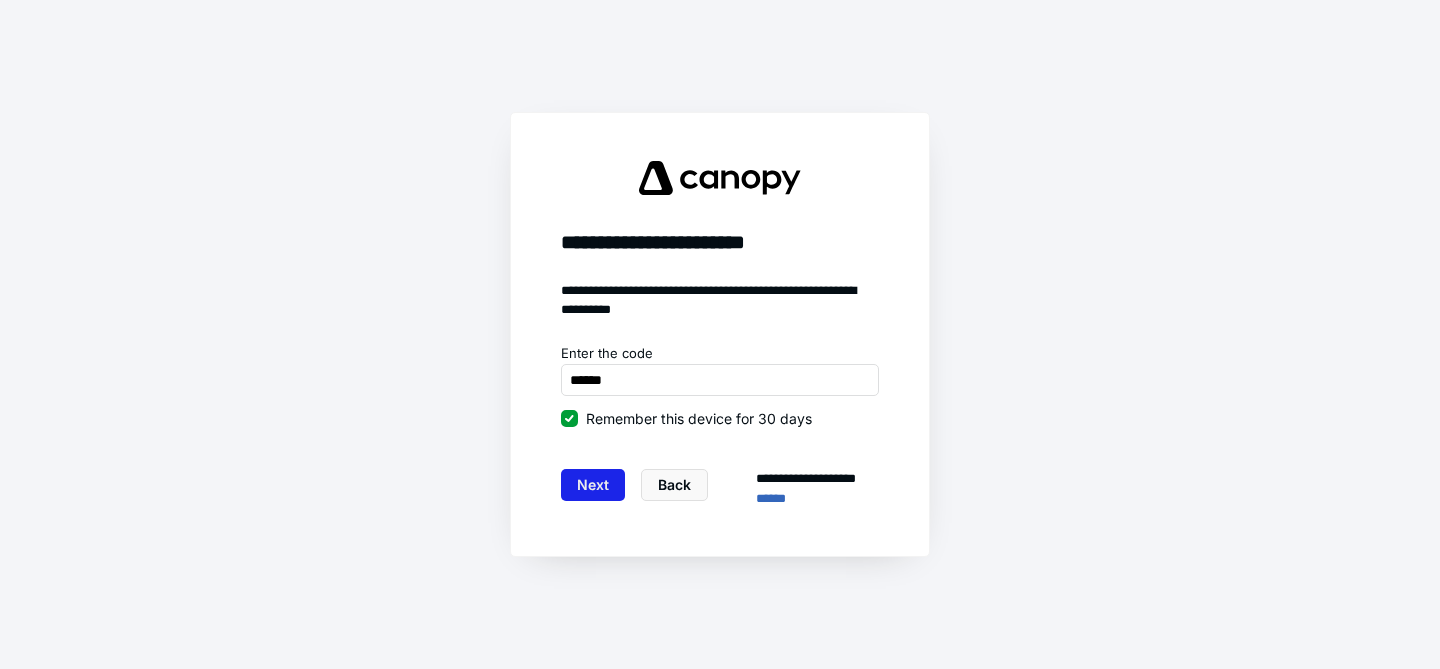 click on "Next" at bounding box center [593, 485] 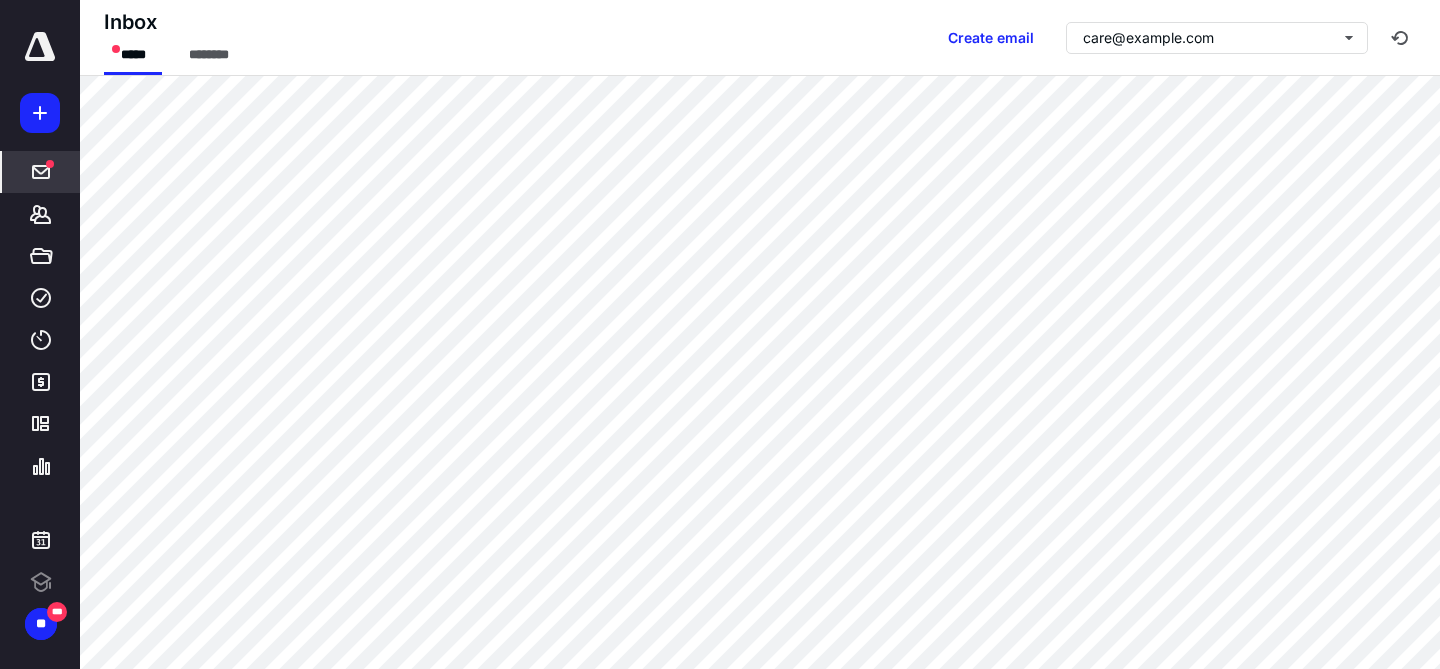 scroll, scrollTop: 0, scrollLeft: 0, axis: both 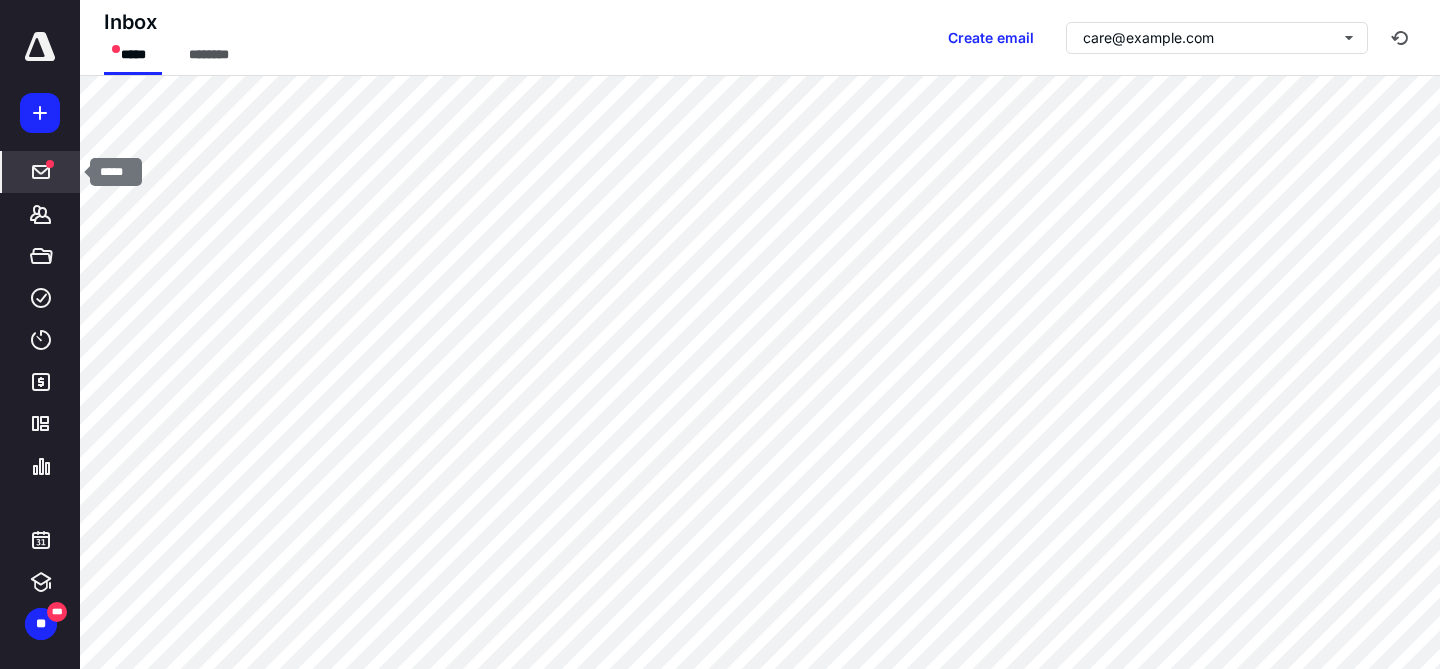 click 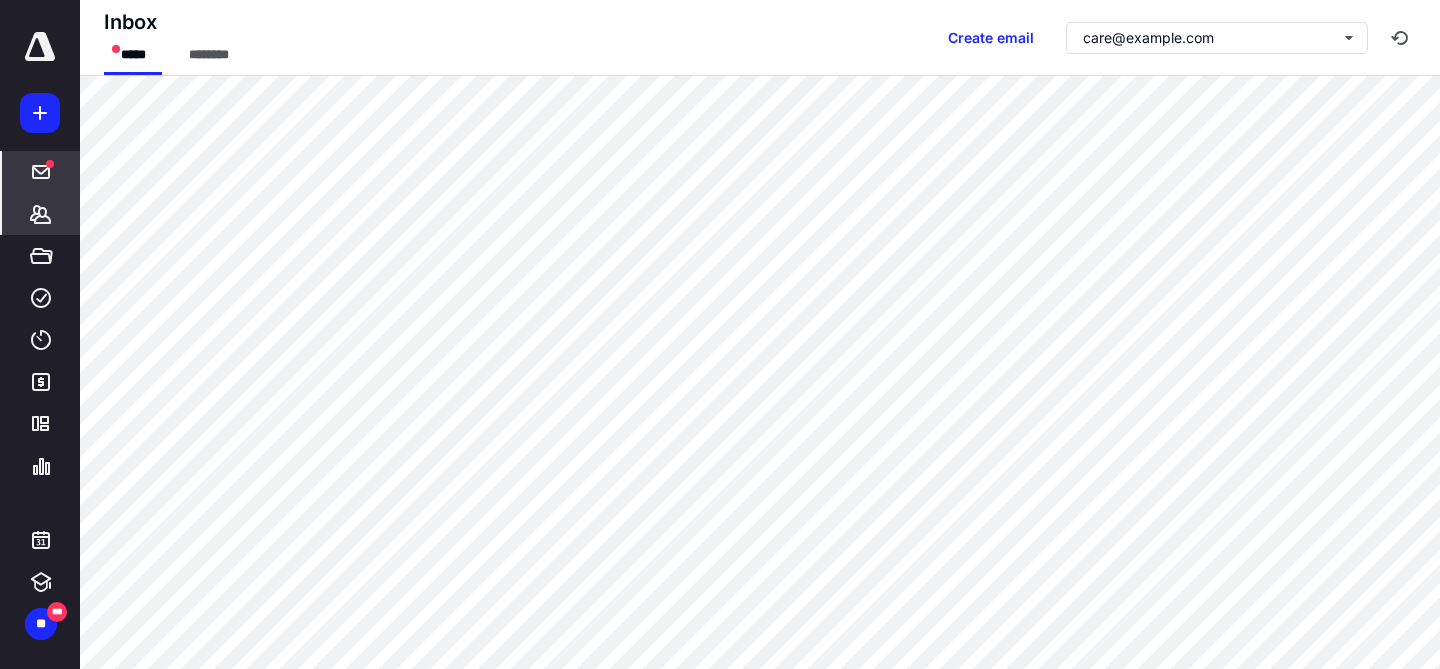 click 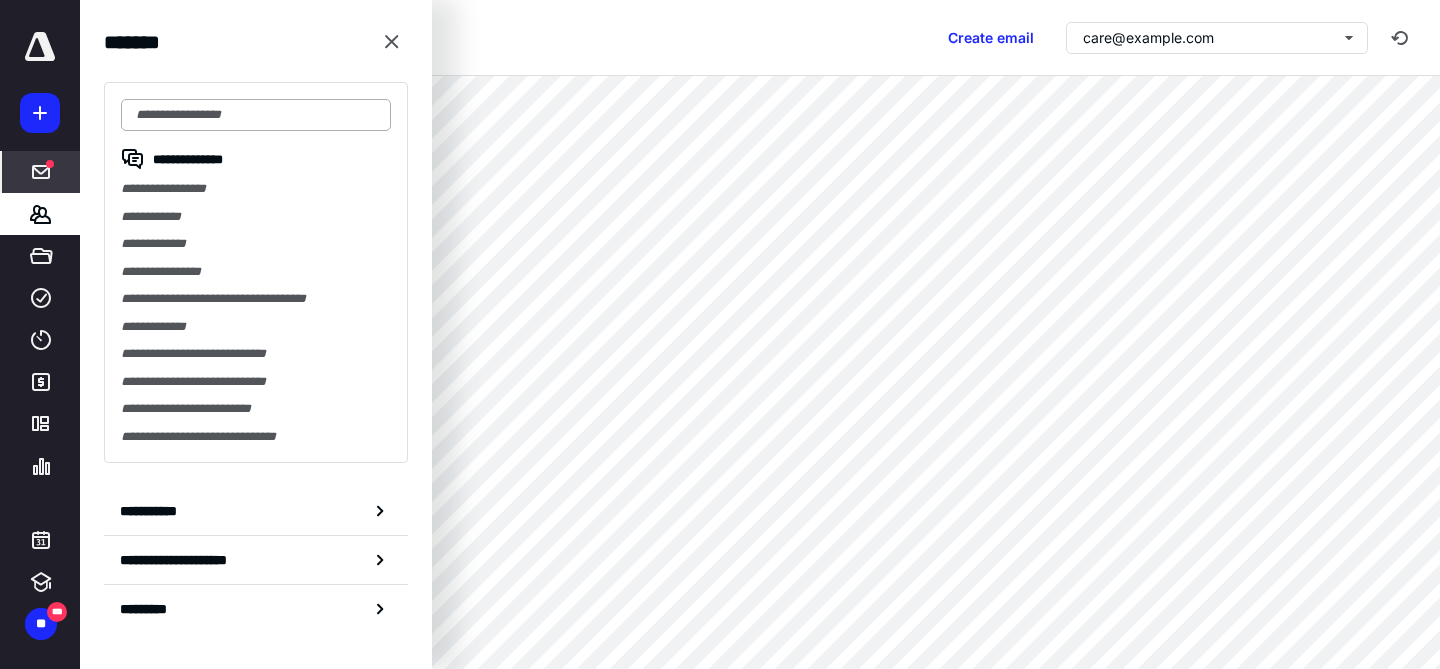 click at bounding box center [256, 115] 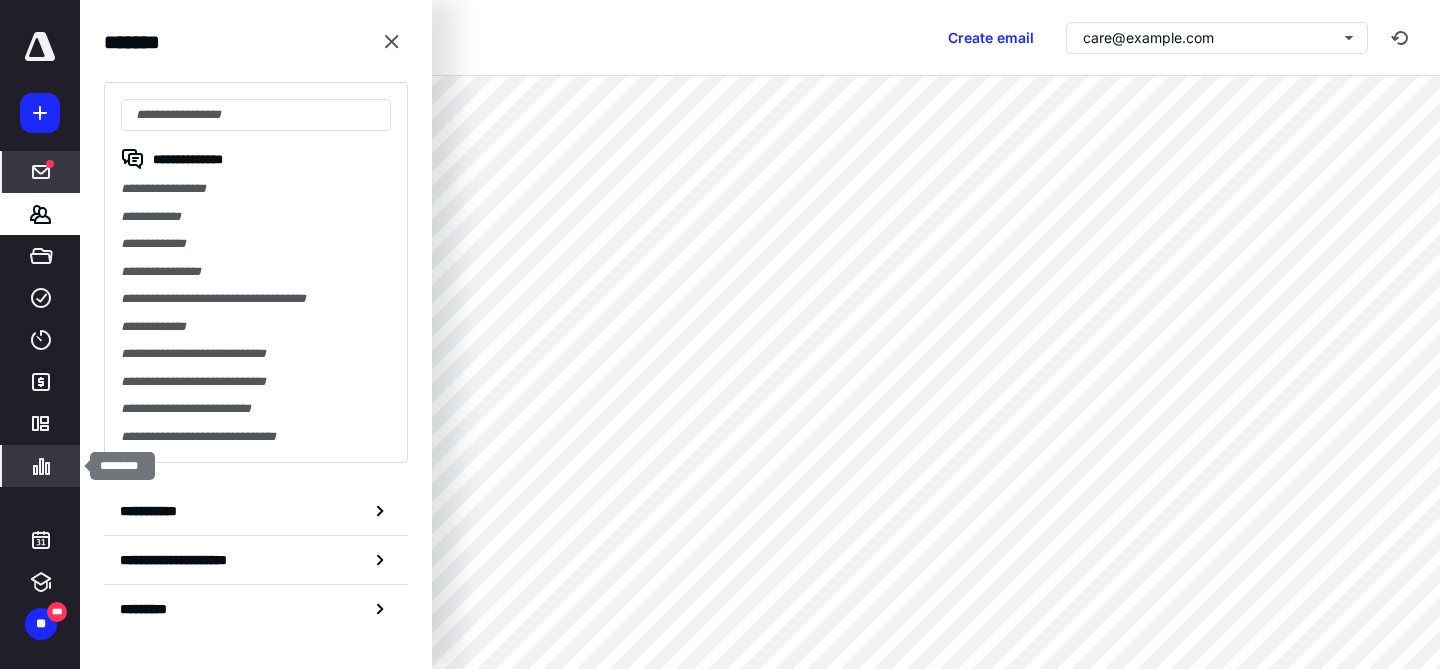 click on "********" at bounding box center (41, 466) 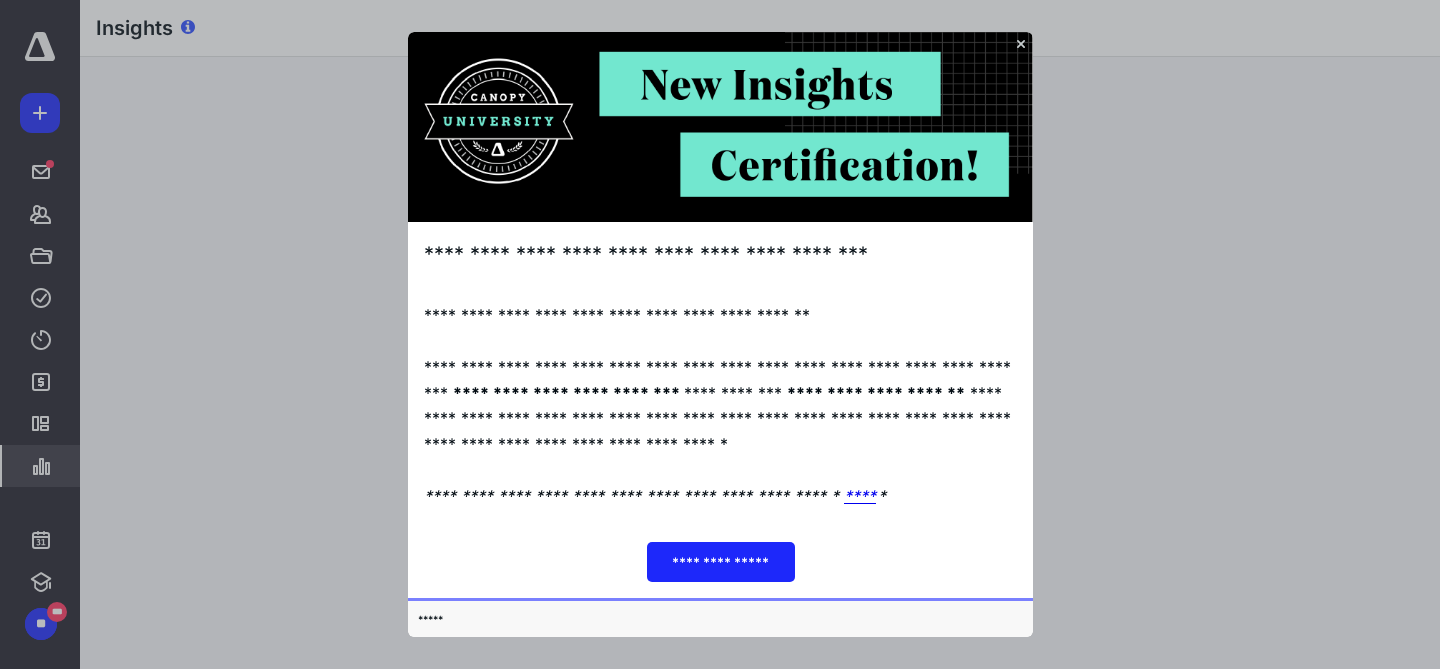 click at bounding box center [720, 334] 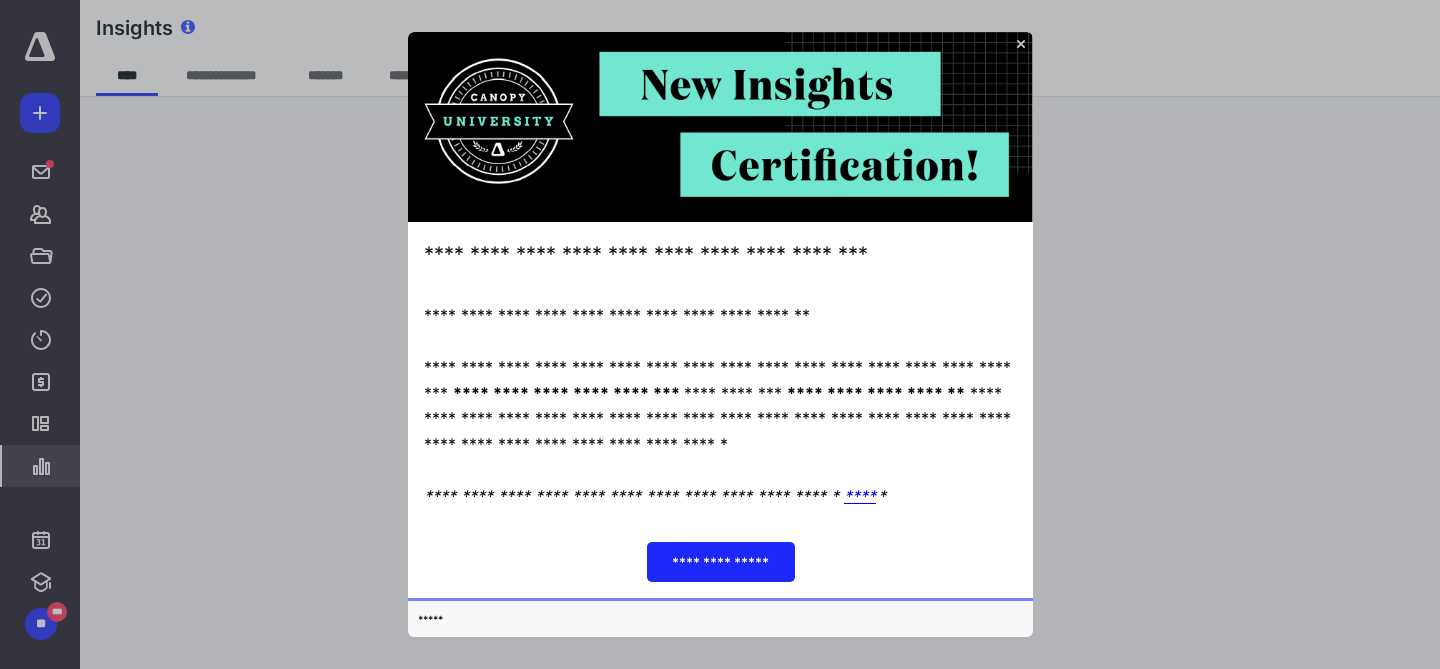click at bounding box center [719, 127] 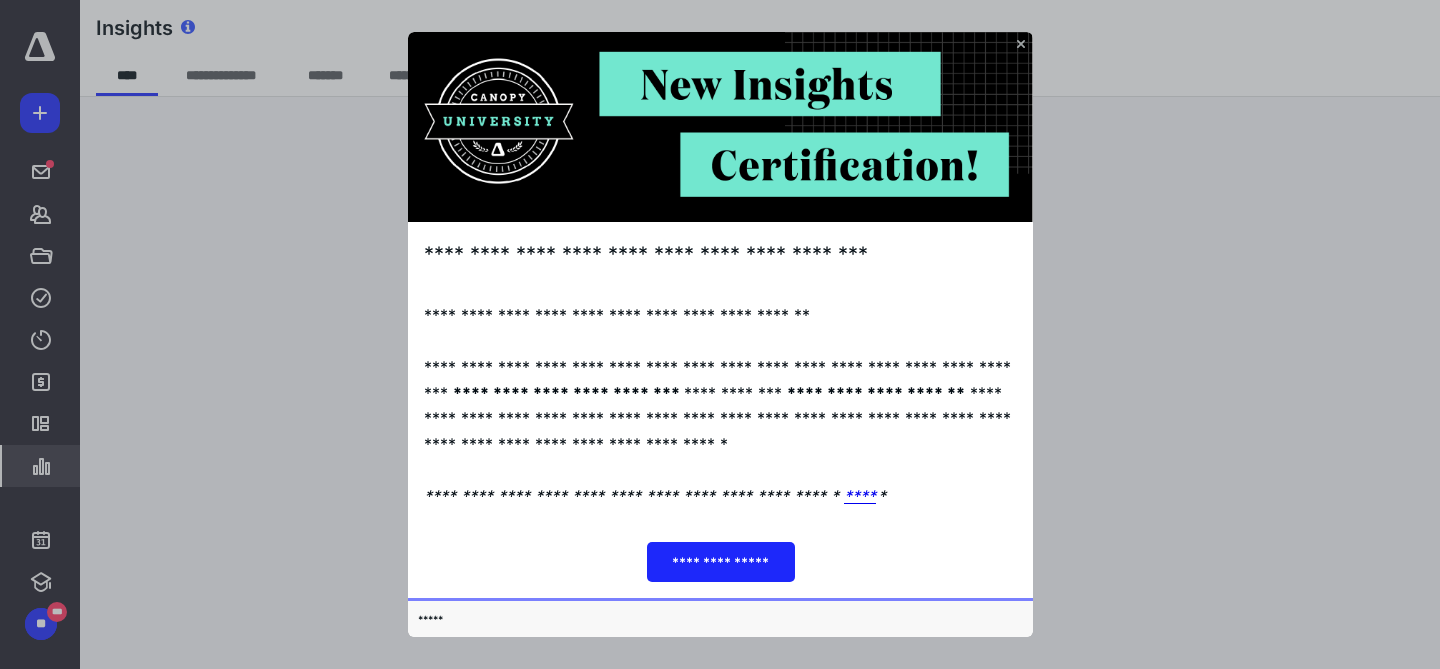 drag, startPoint x: 1022, startPoint y: 47, endPoint x: 1430, endPoint y: 79, distance: 409.253 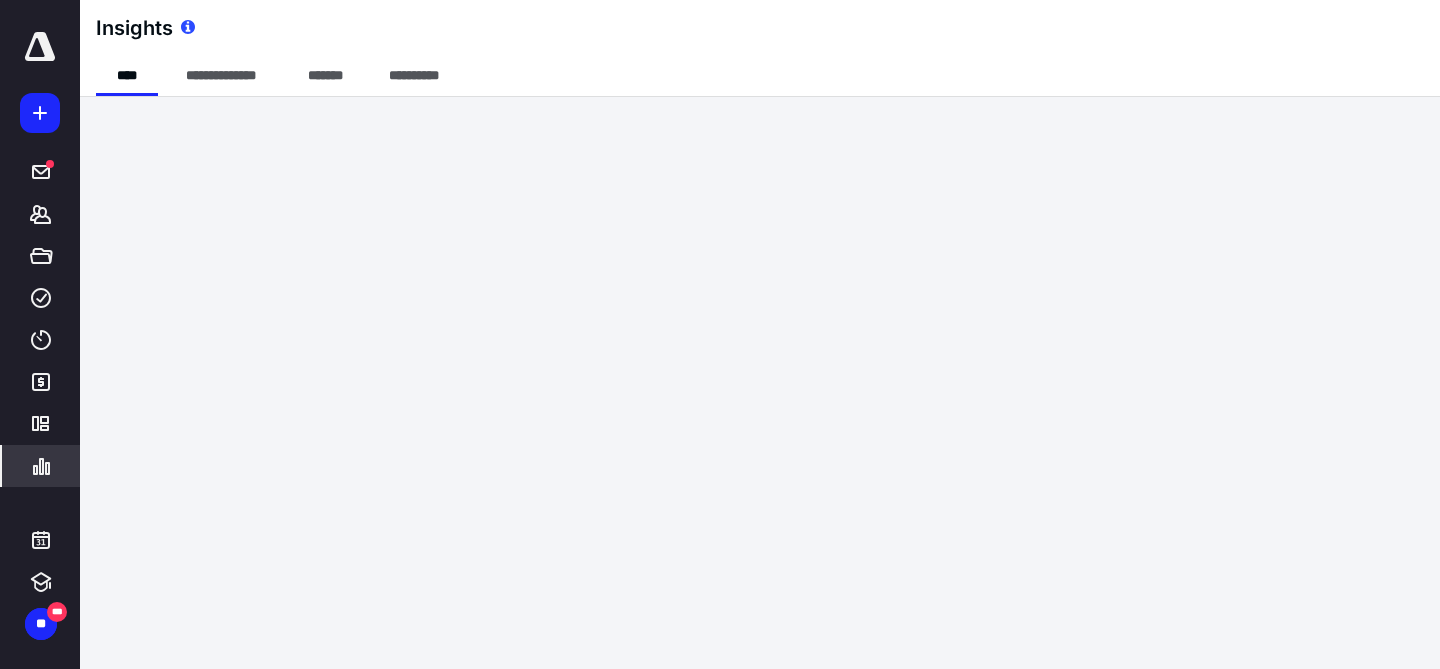click on "** ***" at bounding box center [40, 594] 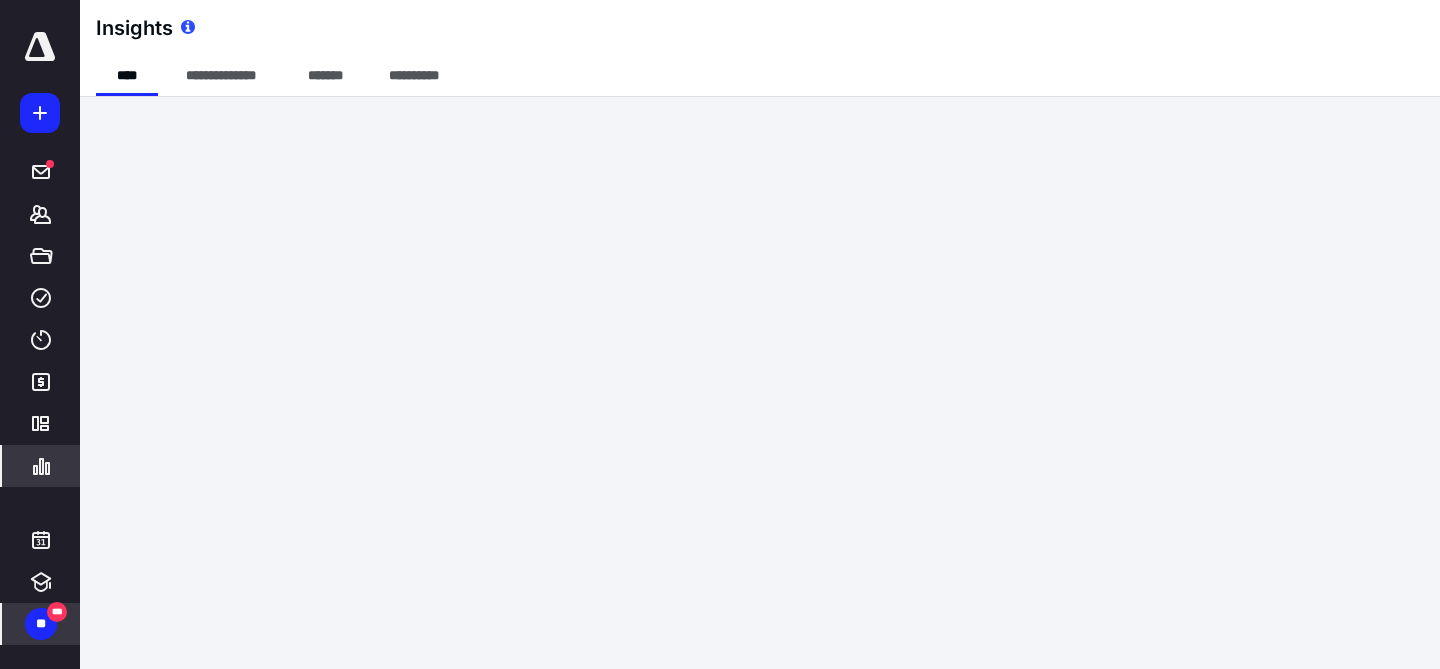 click on "**" at bounding box center [41, 624] 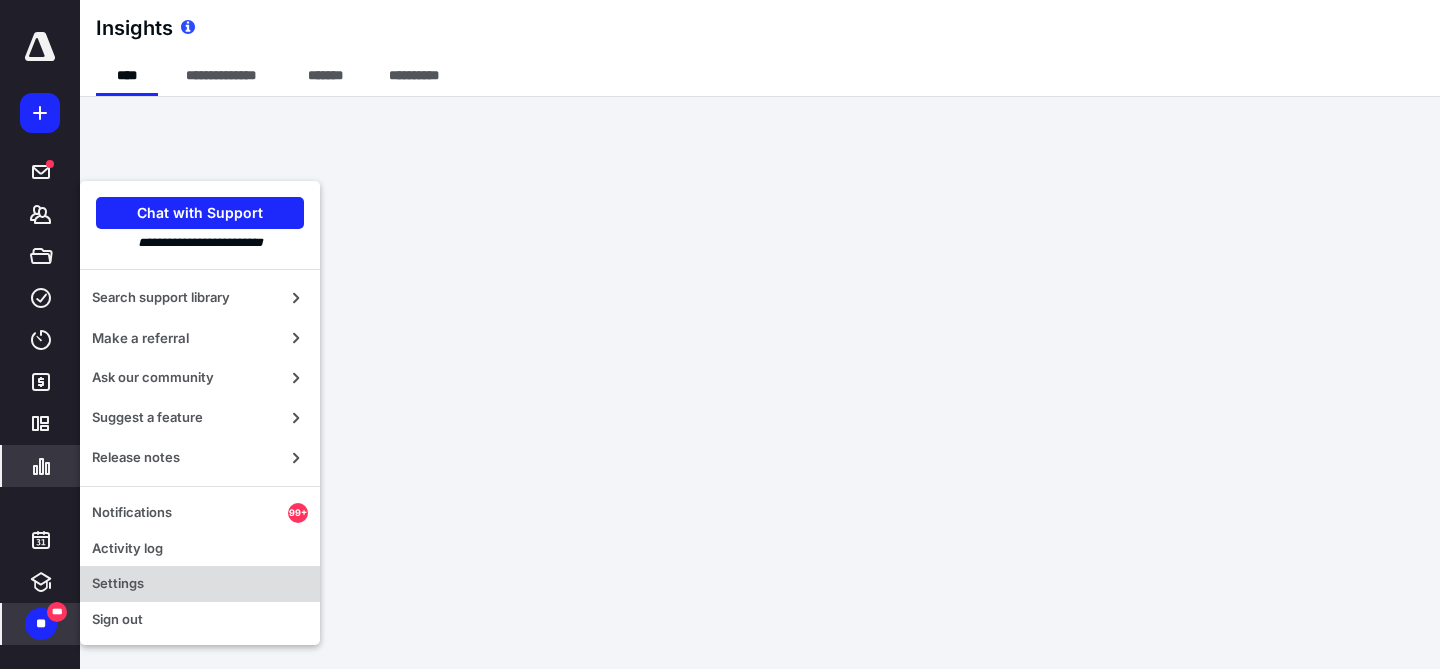 click on "Settings" at bounding box center (200, 584) 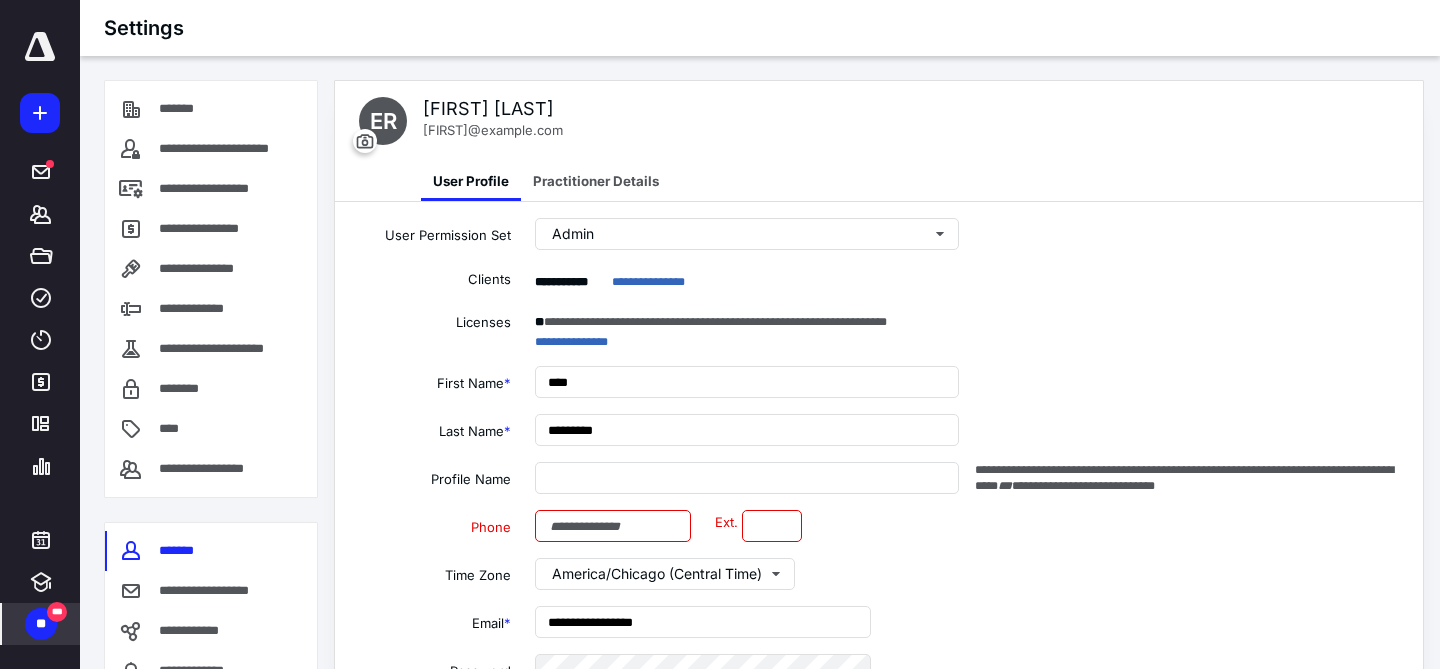 type on "**********" 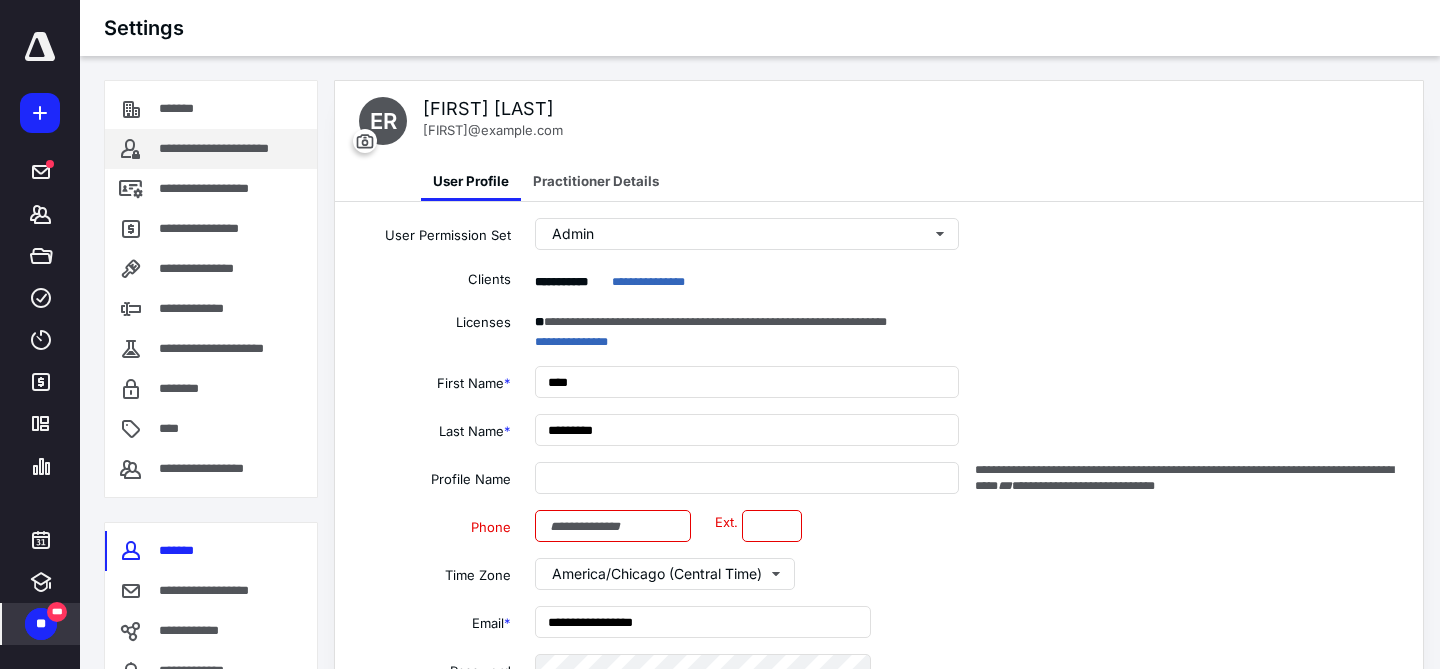 click on "**********" at bounding box center (234, 149) 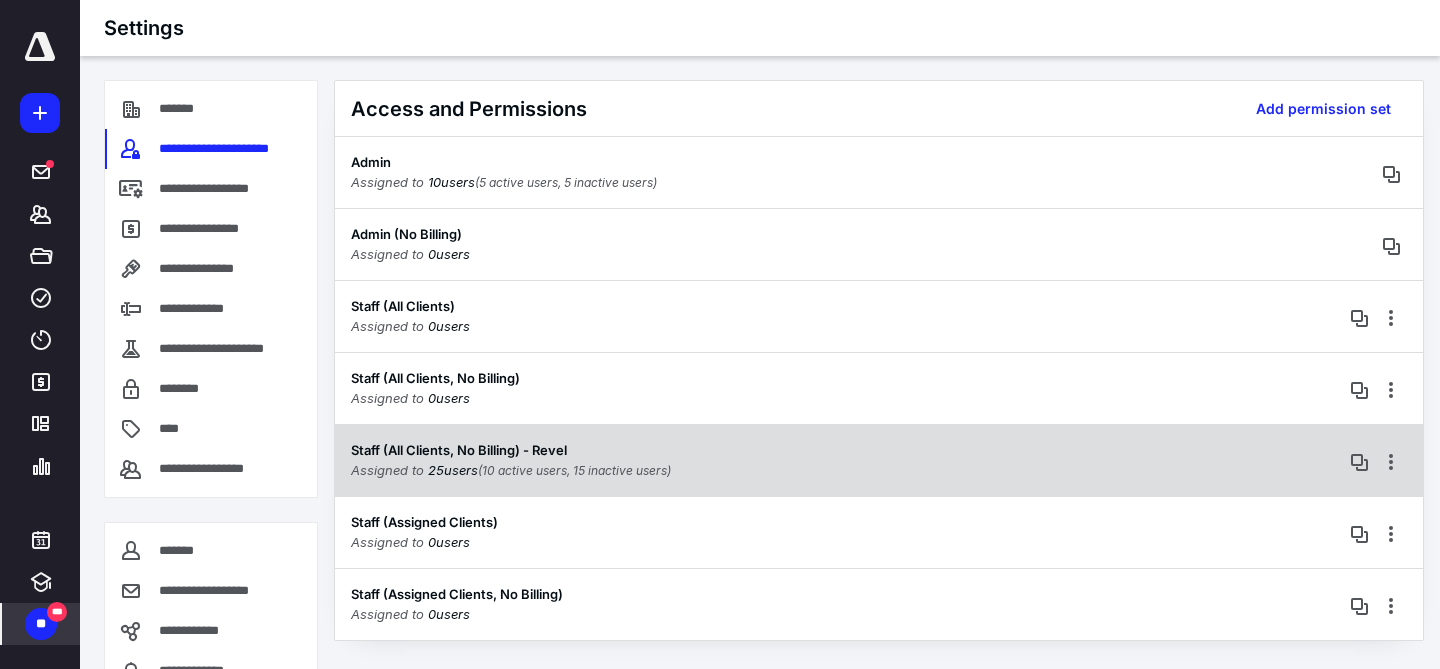 click on "Staff (All Clients, No Billing) - Revel Assigned to   25  user s  (10 active users, 15 inactive users)" at bounding box center [879, 460] 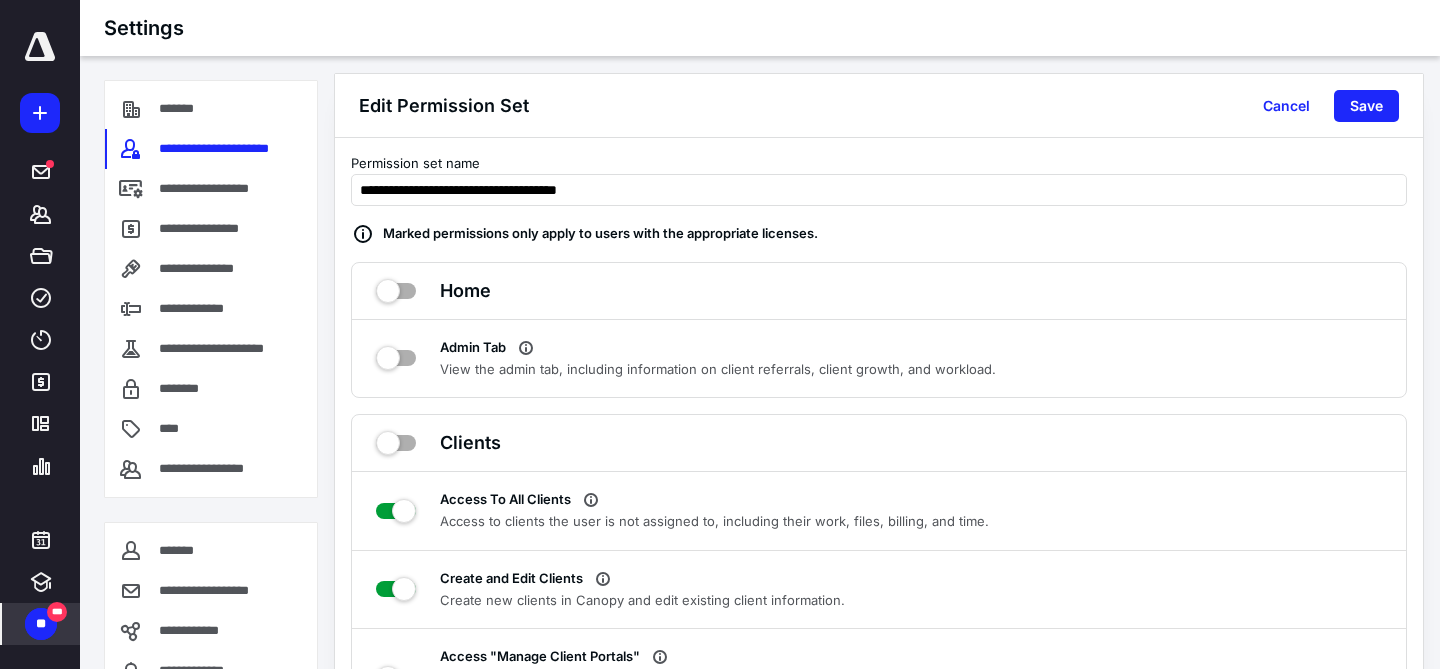 scroll, scrollTop: 10, scrollLeft: 0, axis: vertical 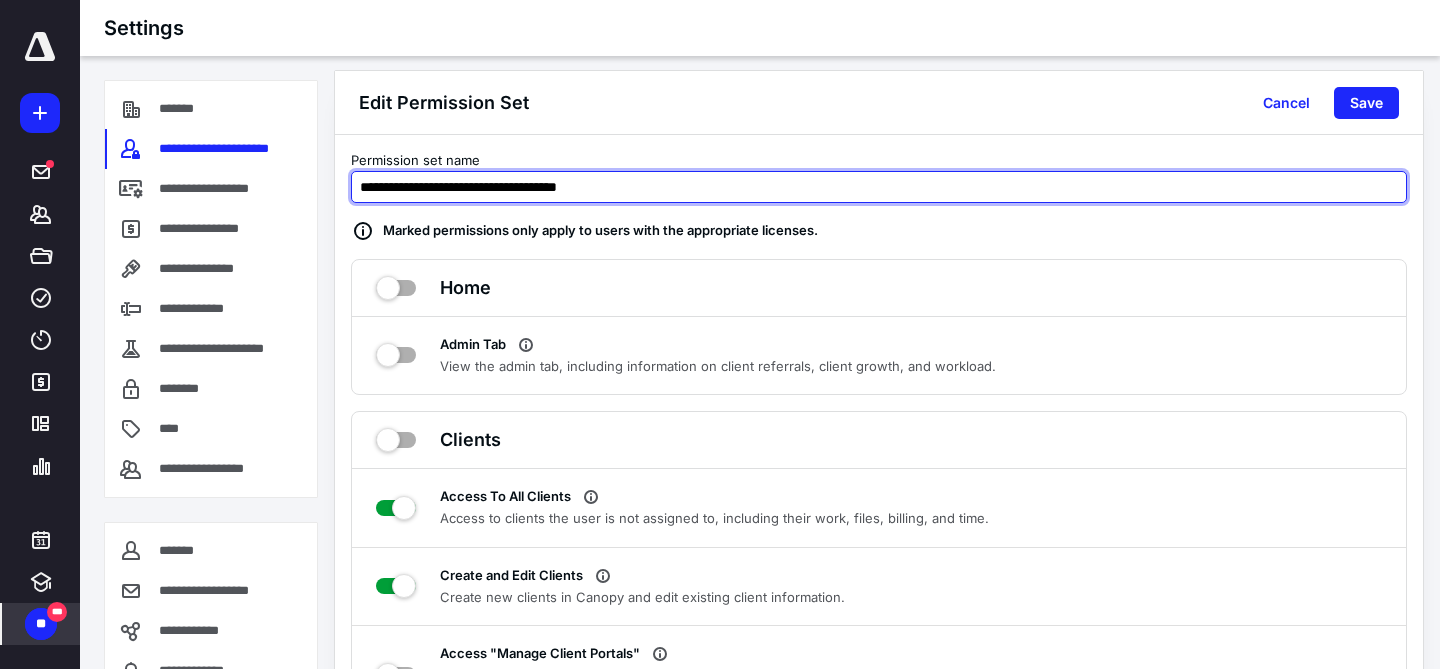 click on "**********" at bounding box center (879, 187) 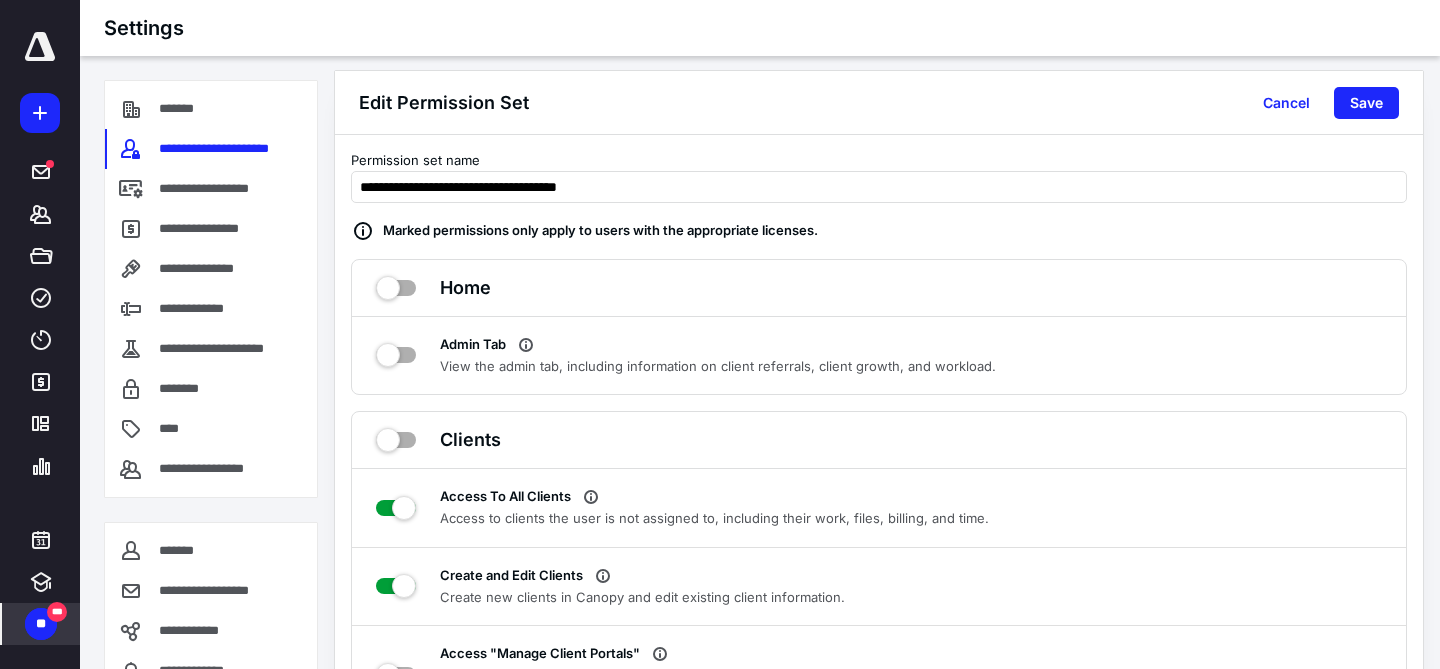 click on "Admin Tab" at bounding box center (718, 345) 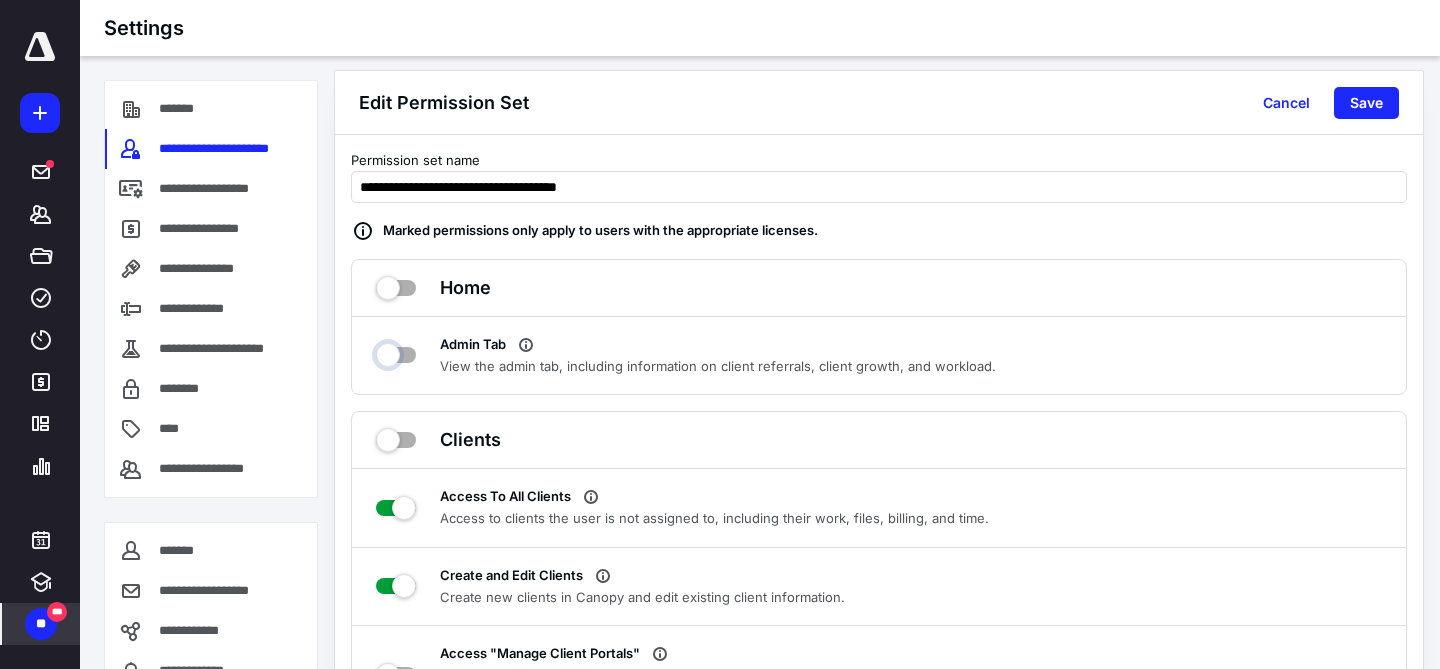 click on "Admin Tab" at bounding box center (396, 352) 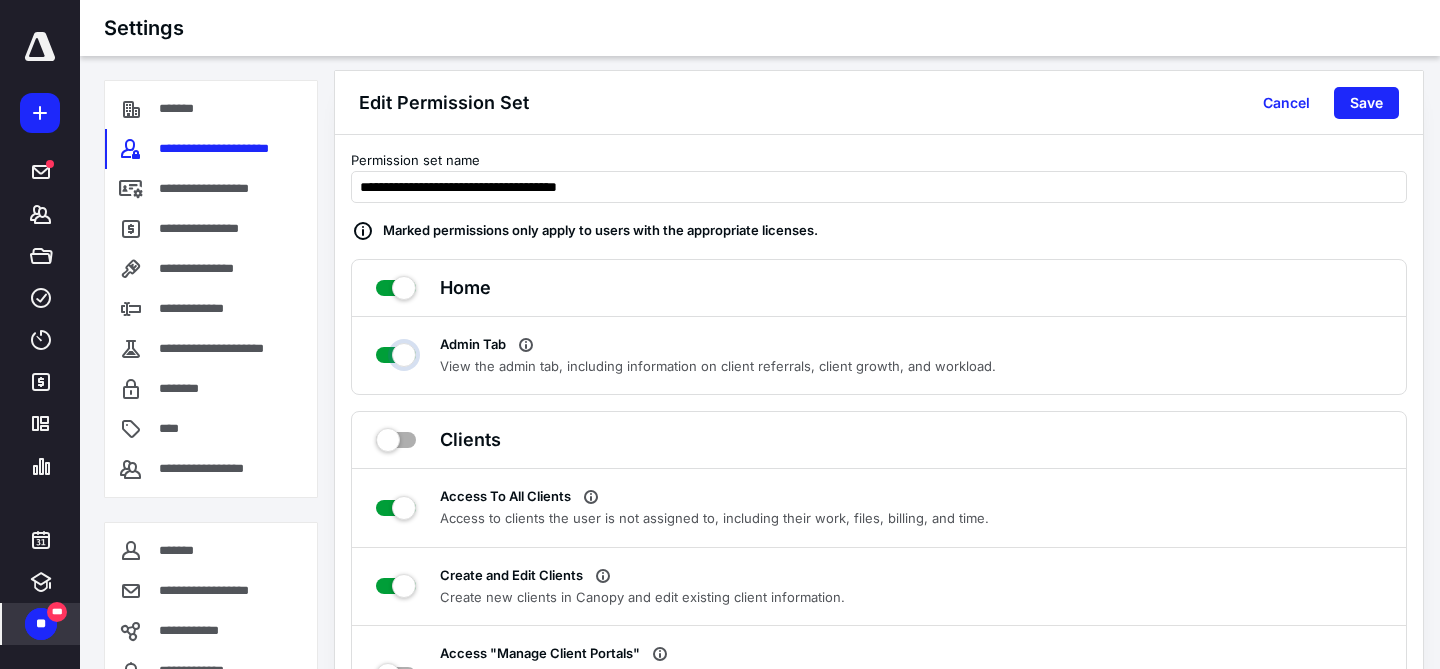 checkbox on "true" 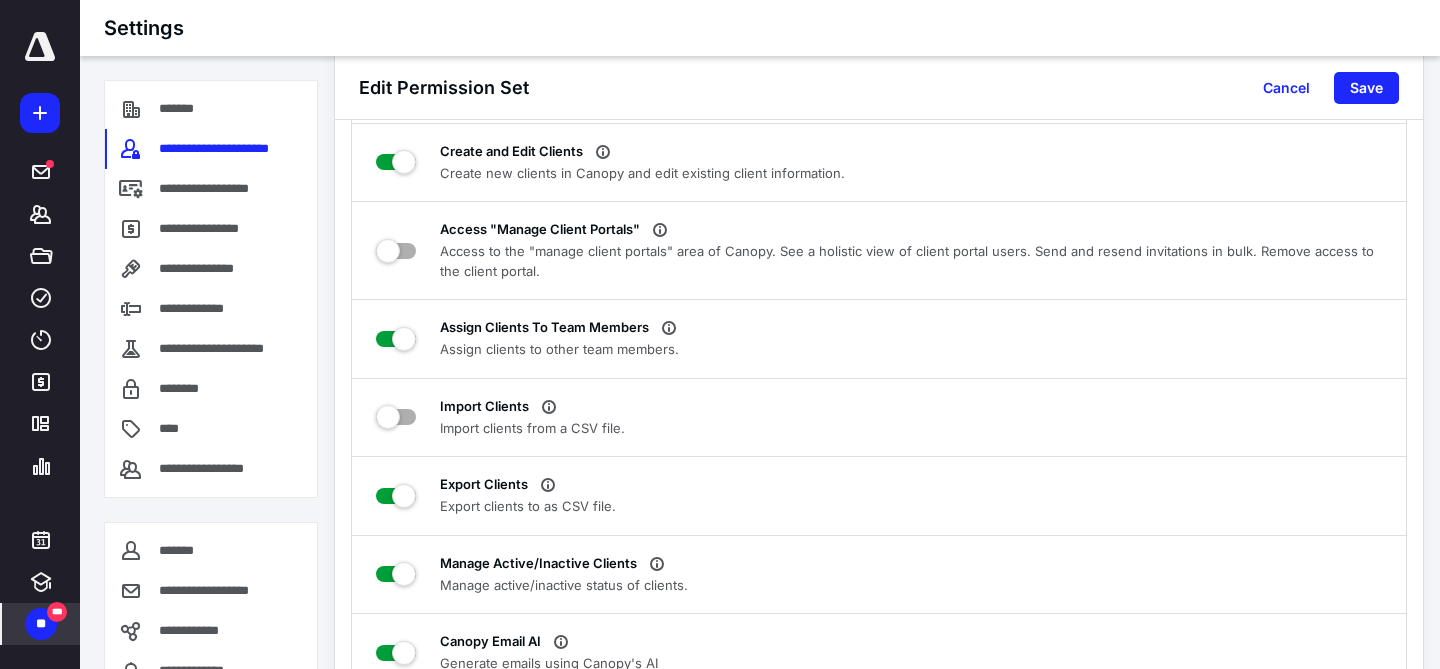 scroll, scrollTop: 0, scrollLeft: 0, axis: both 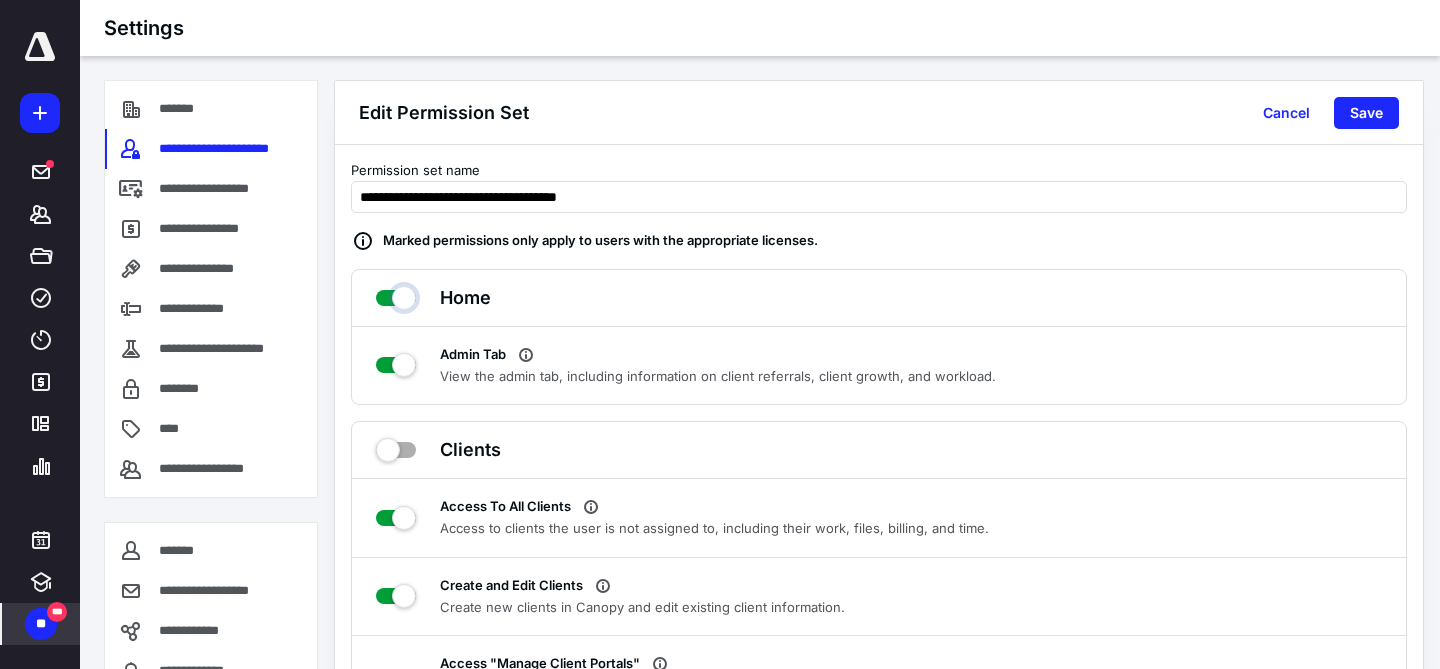 click on "Home" at bounding box center (396, 295) 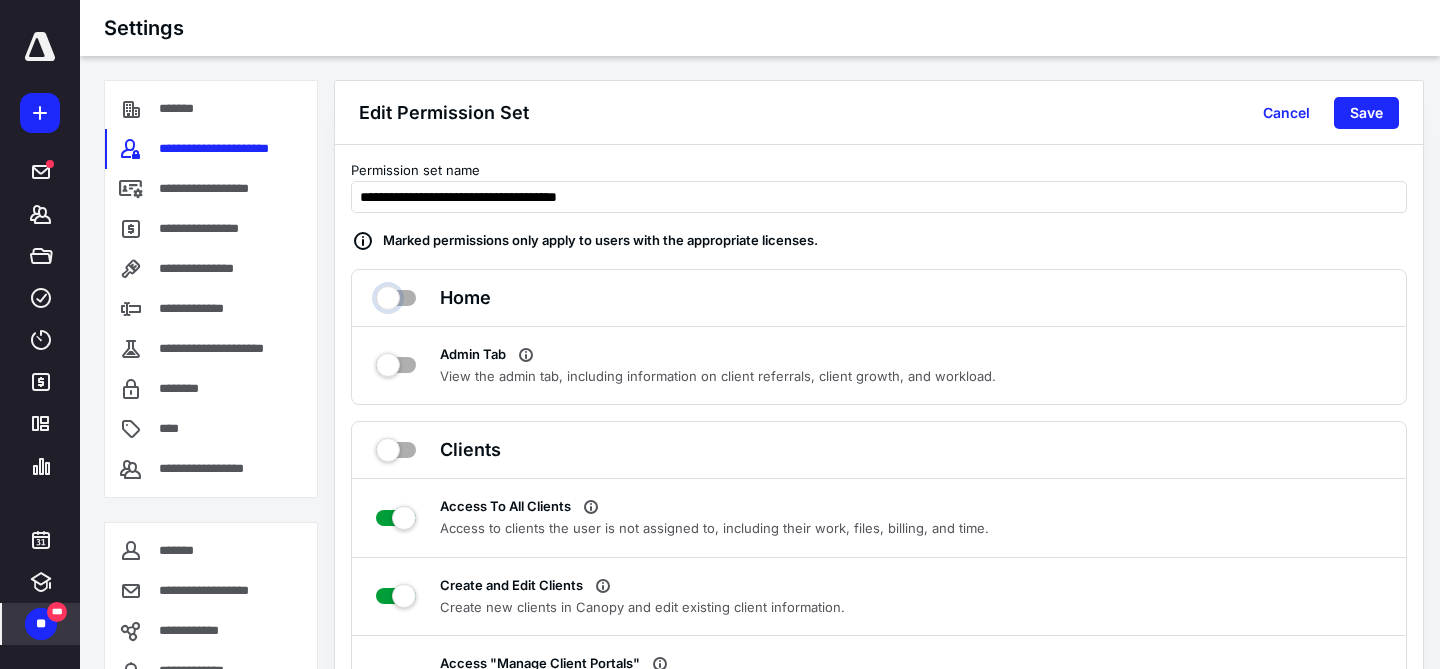checkbox on "false" 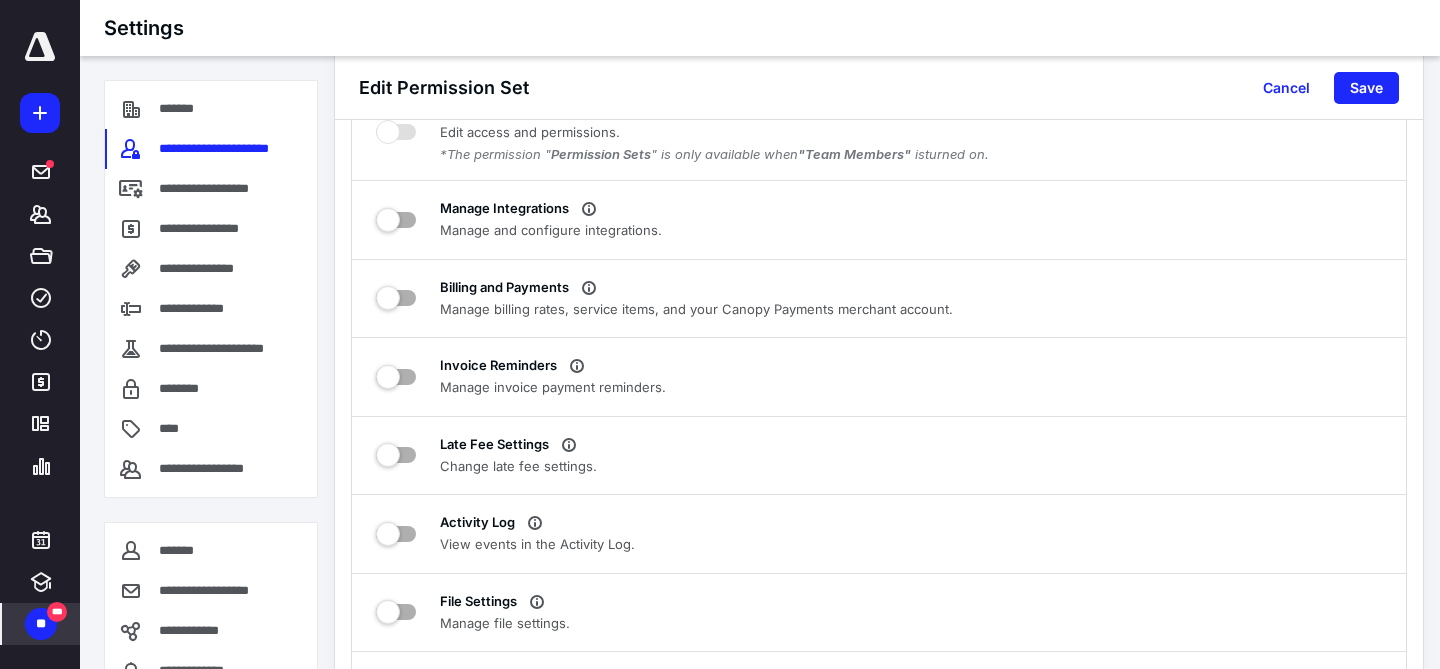 scroll, scrollTop: 9807, scrollLeft: 0, axis: vertical 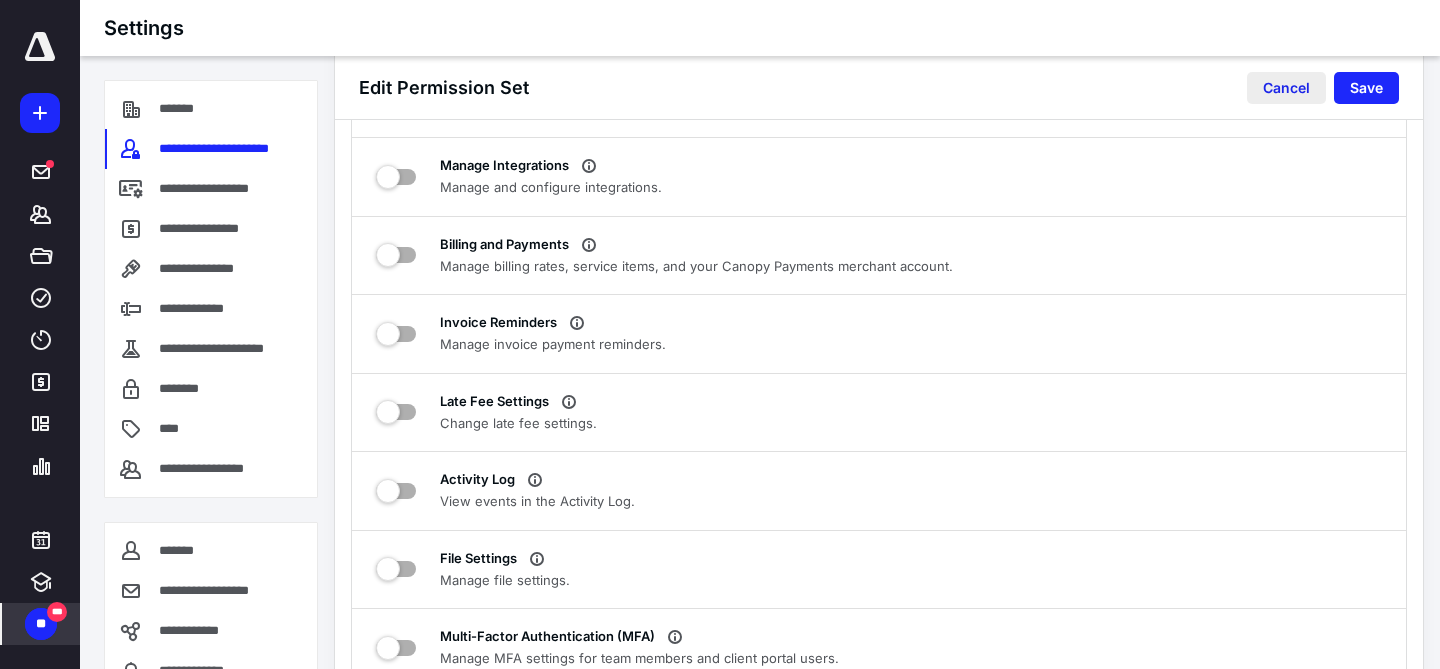 click on "Cancel" at bounding box center [1286, 88] 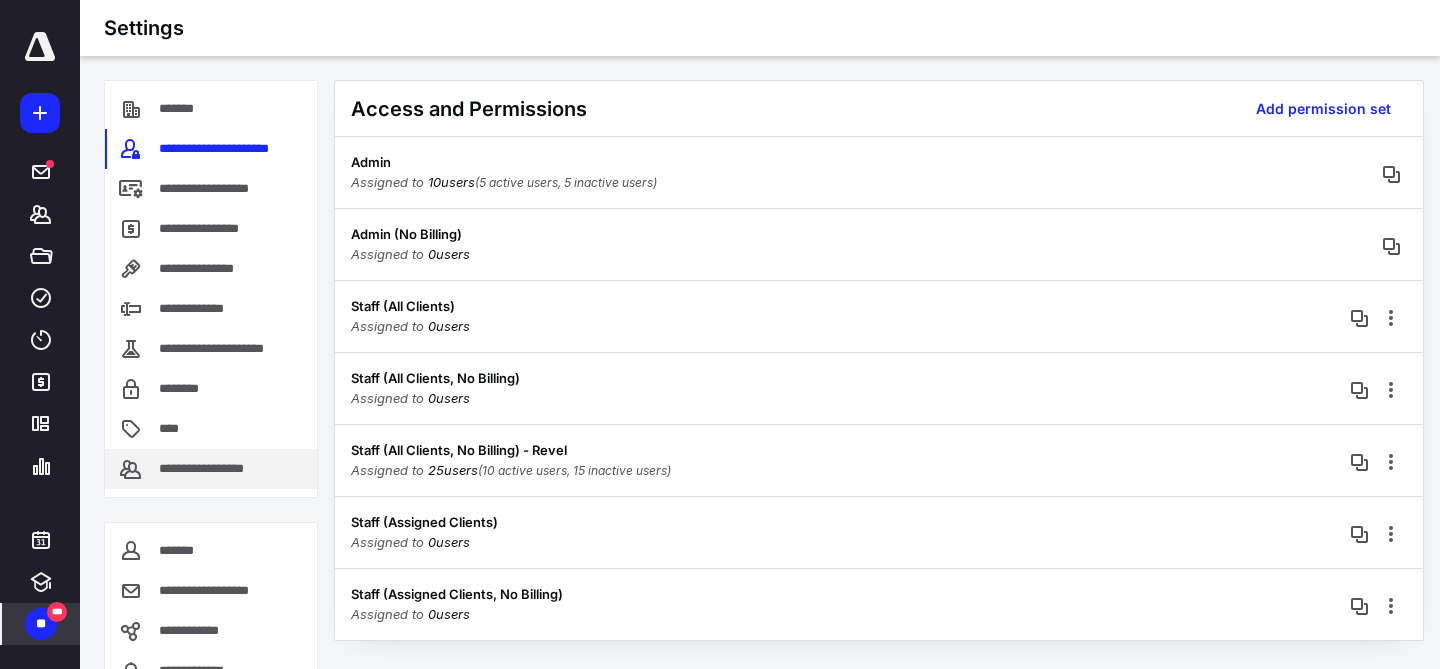 click on "**********" at bounding box center (217, 469) 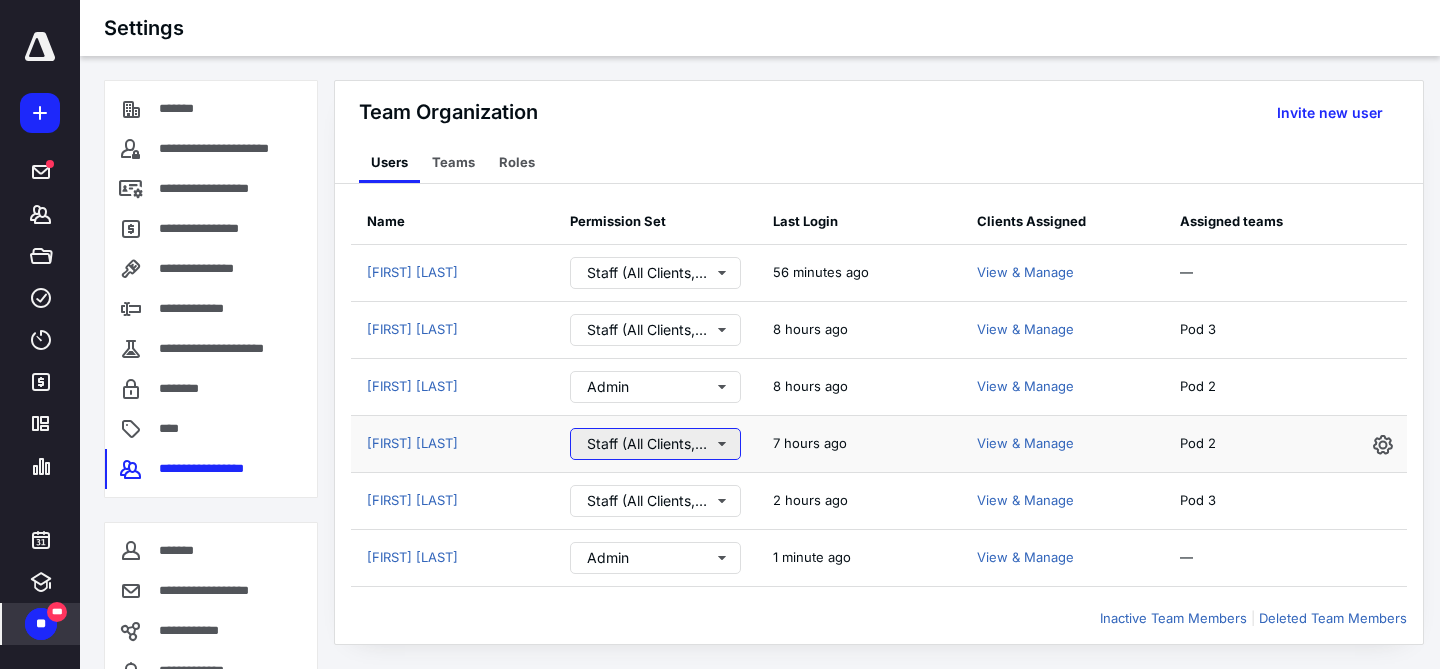 click on "Staff (All Clients, No Billing) - Revel" at bounding box center [655, 444] 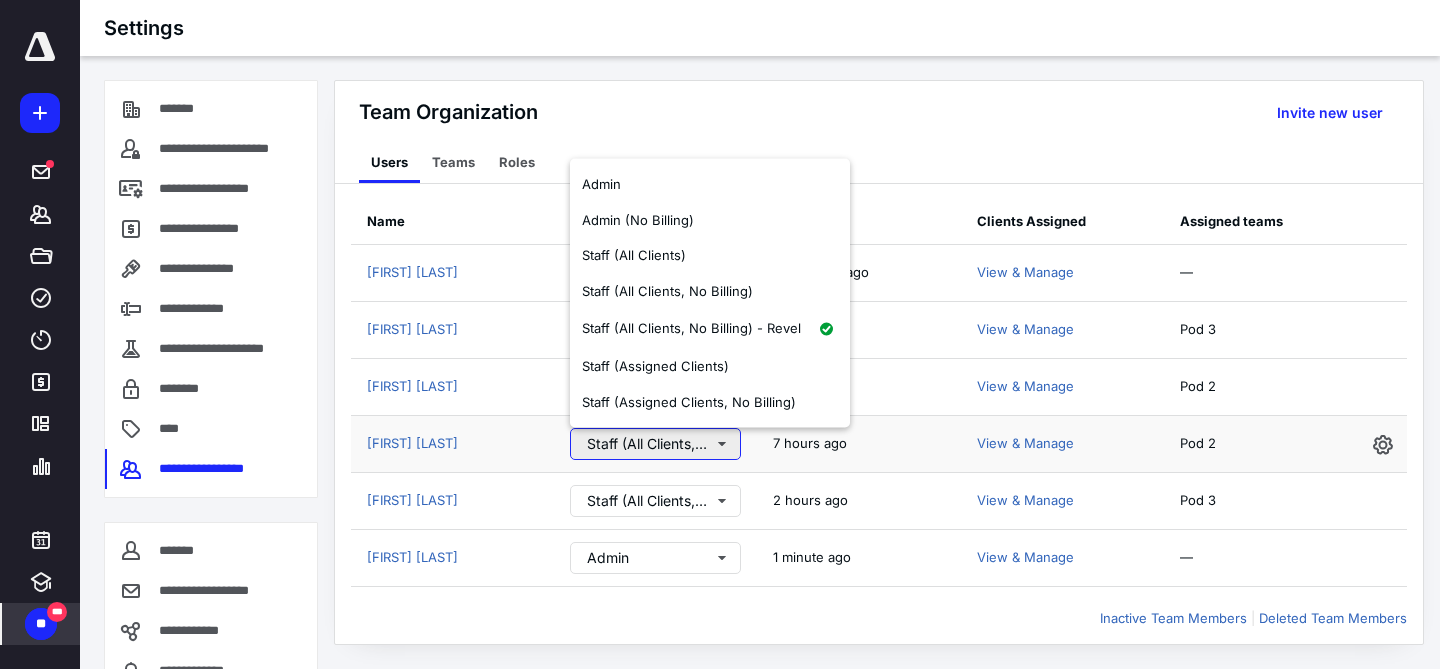 click on "Staff (All Clients, No Billing) - Revel" at bounding box center [655, 444] 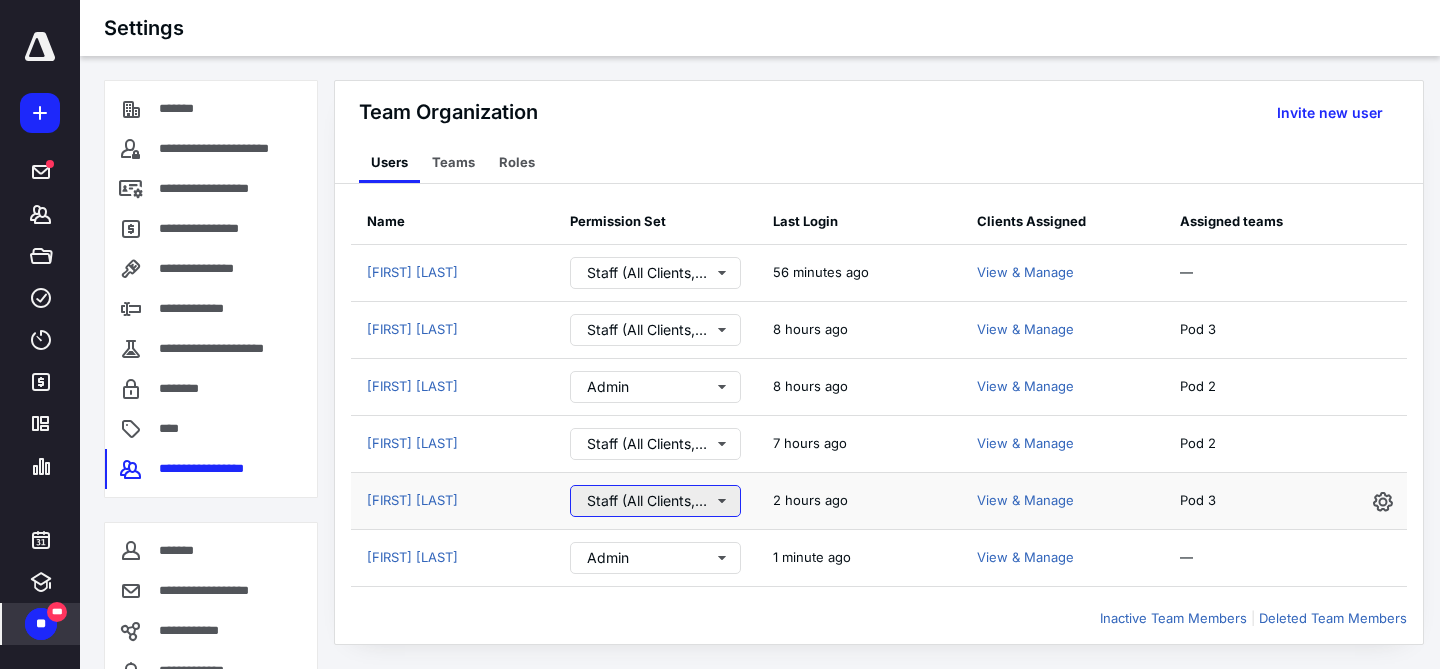 click on "Staff (All Clients, No Billing) - Revel" at bounding box center (655, 501) 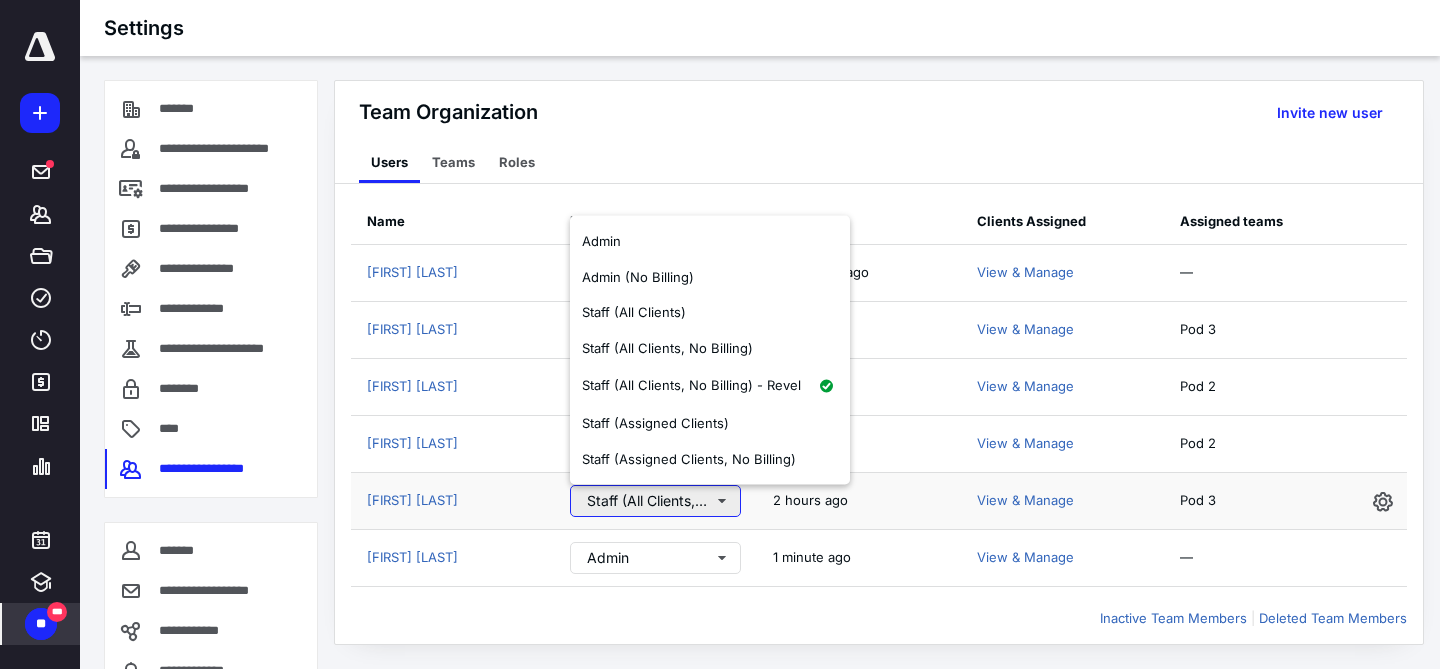 click on "Staff (All Clients, No Billing) - Revel" at bounding box center (655, 501) 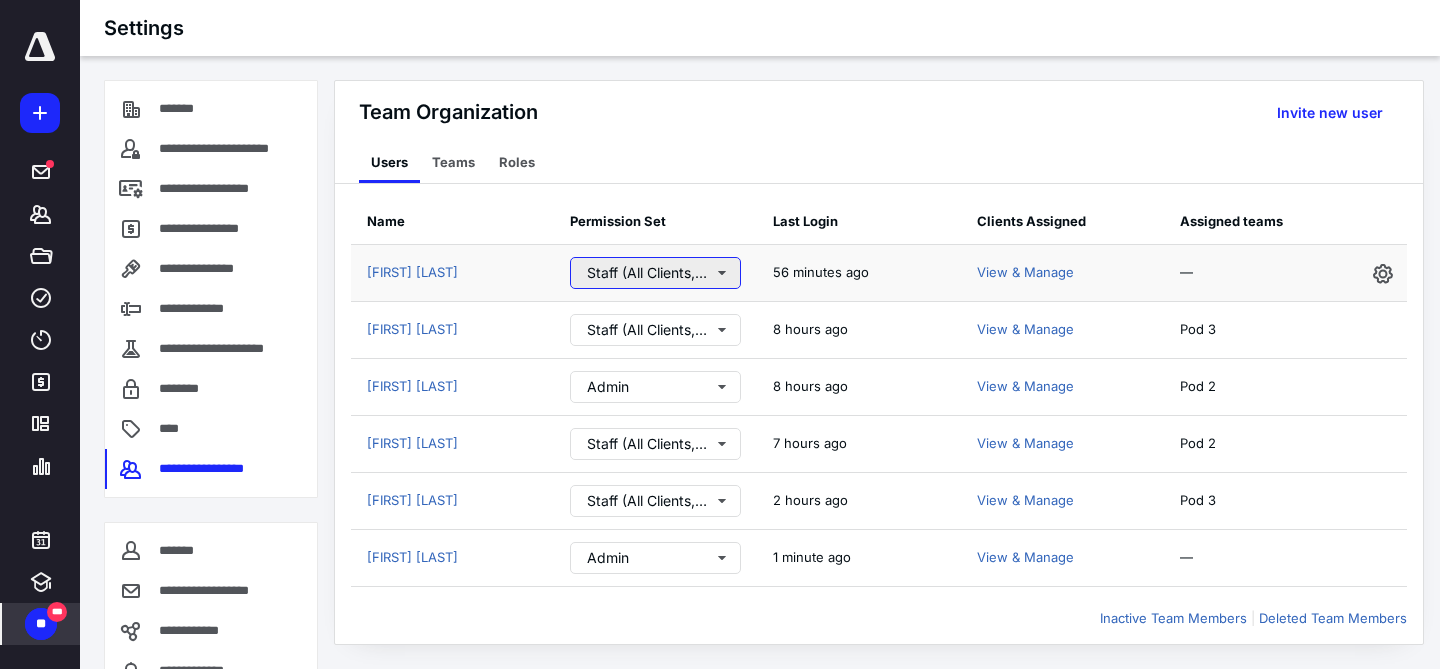 click on "Staff (All Clients, No Billing) - Revel" at bounding box center (655, 273) 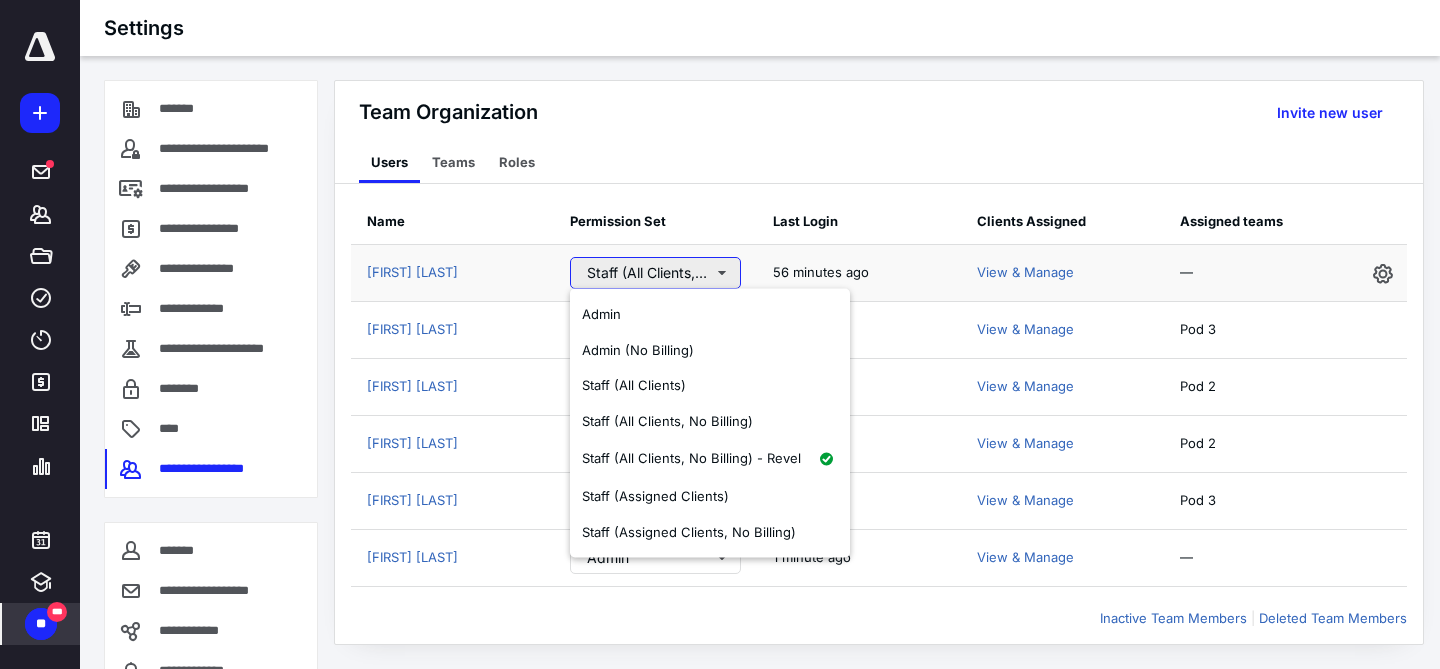 click on "Staff (All Clients, No Billing) - Revel" at bounding box center (655, 273) 